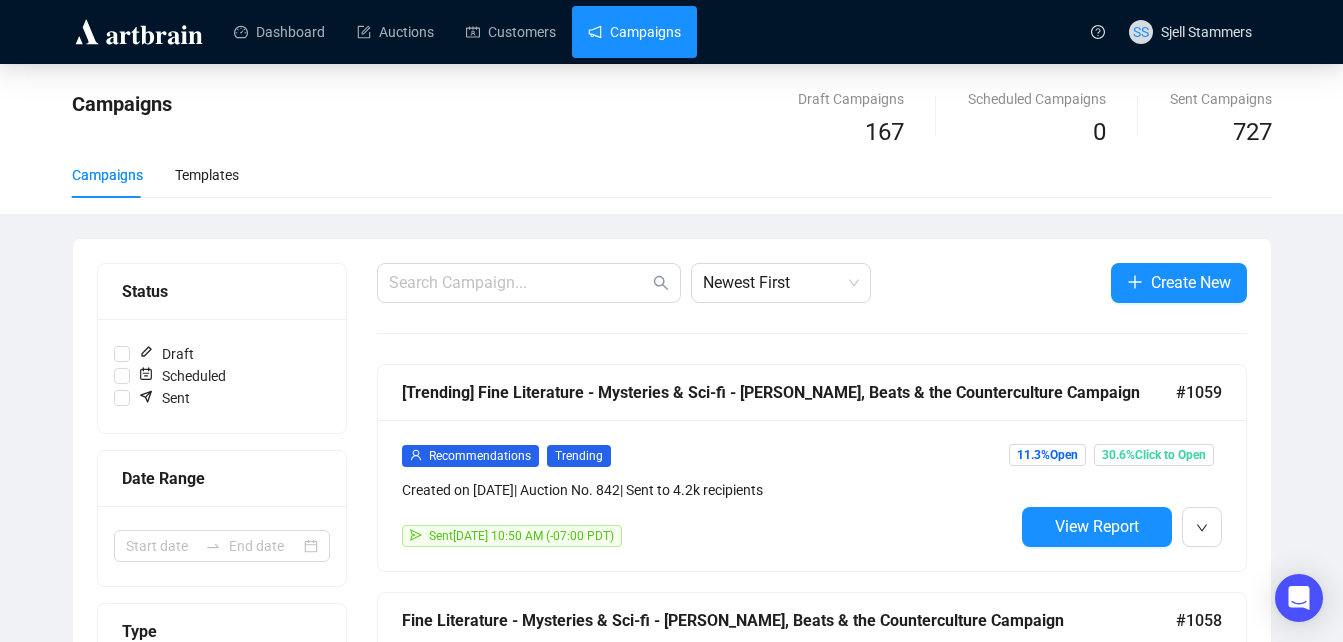 scroll, scrollTop: 0, scrollLeft: 0, axis: both 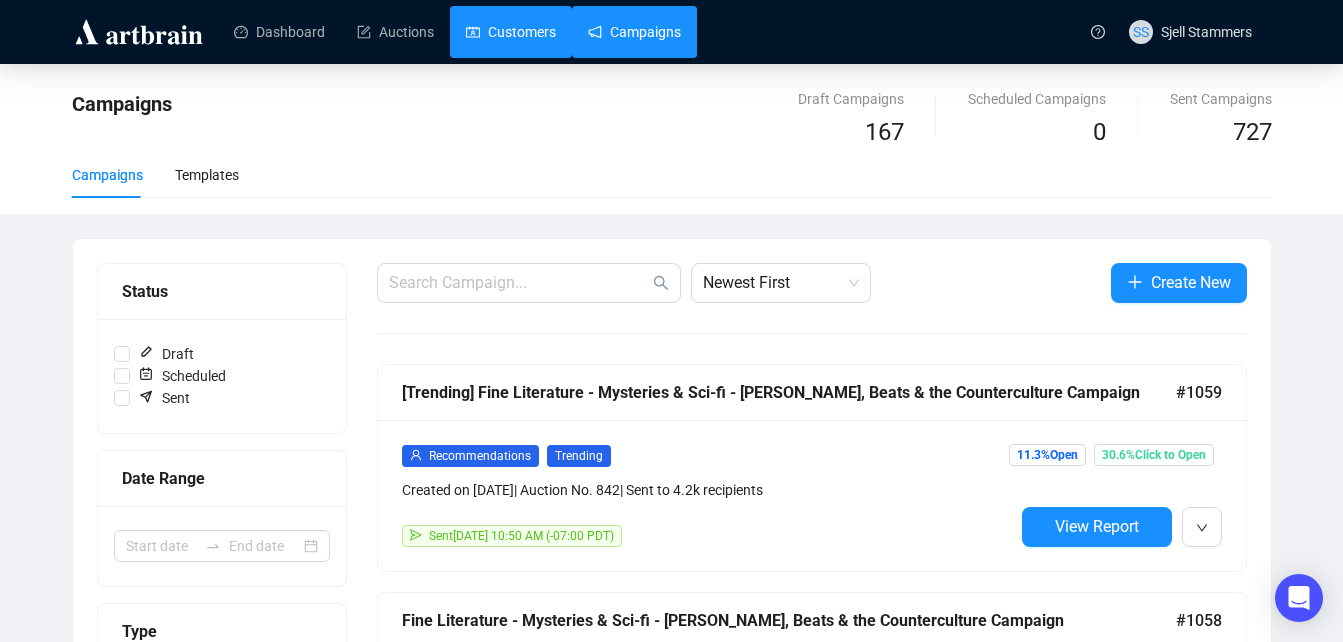click on "Customers" at bounding box center [511, 32] 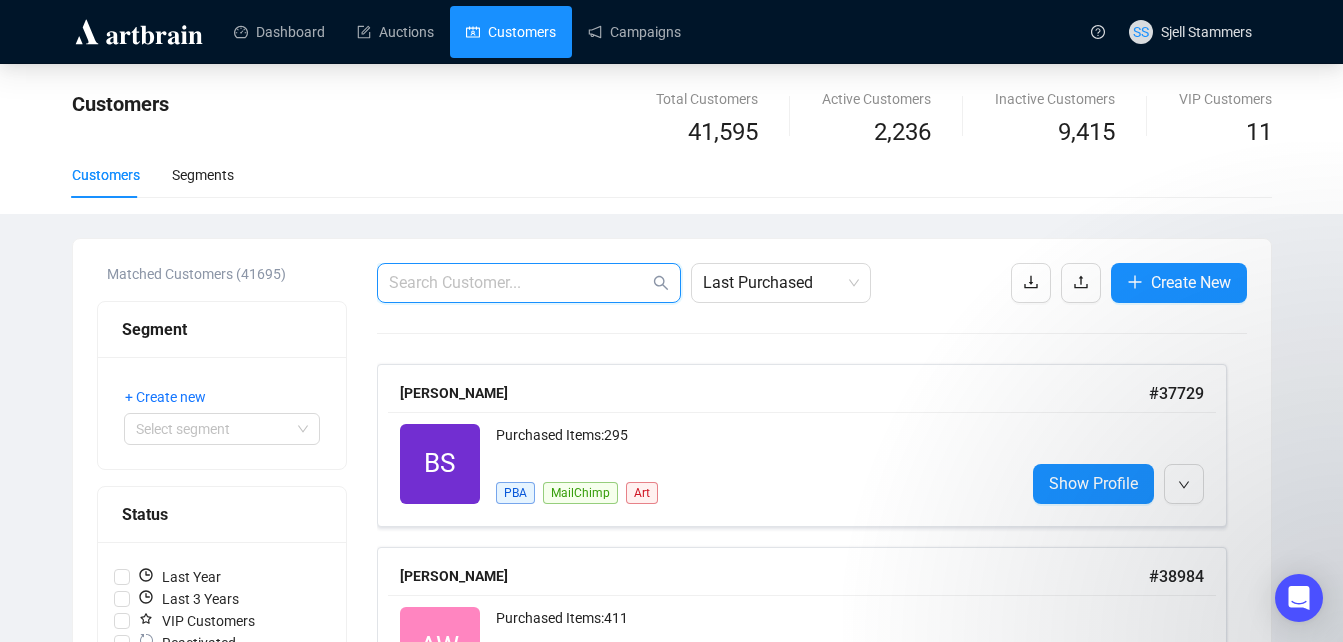 click at bounding box center [519, 283] 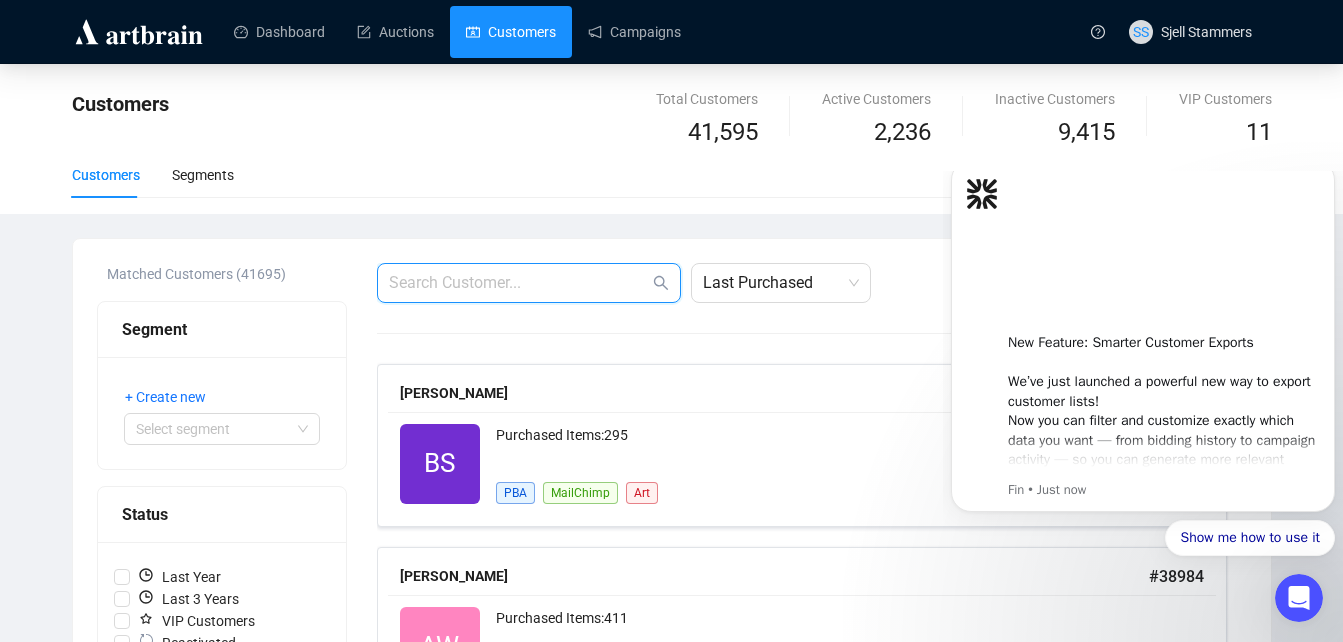 scroll, scrollTop: 0, scrollLeft: 0, axis: both 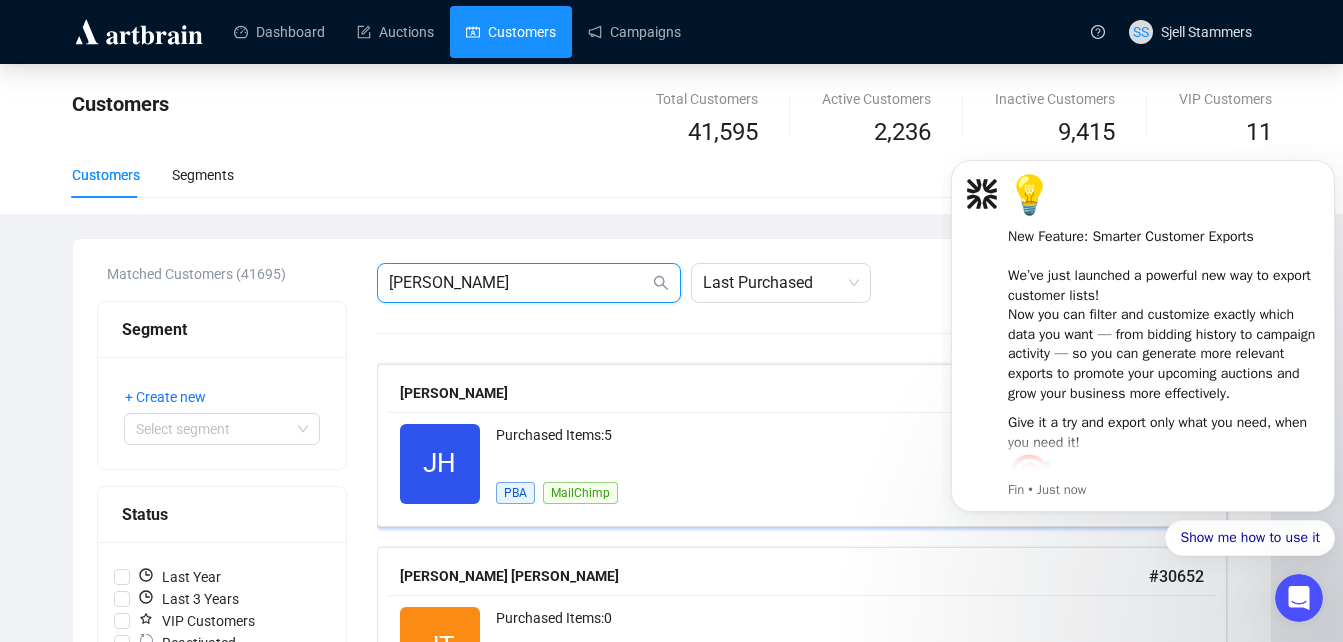 type on "[PERSON_NAME]" 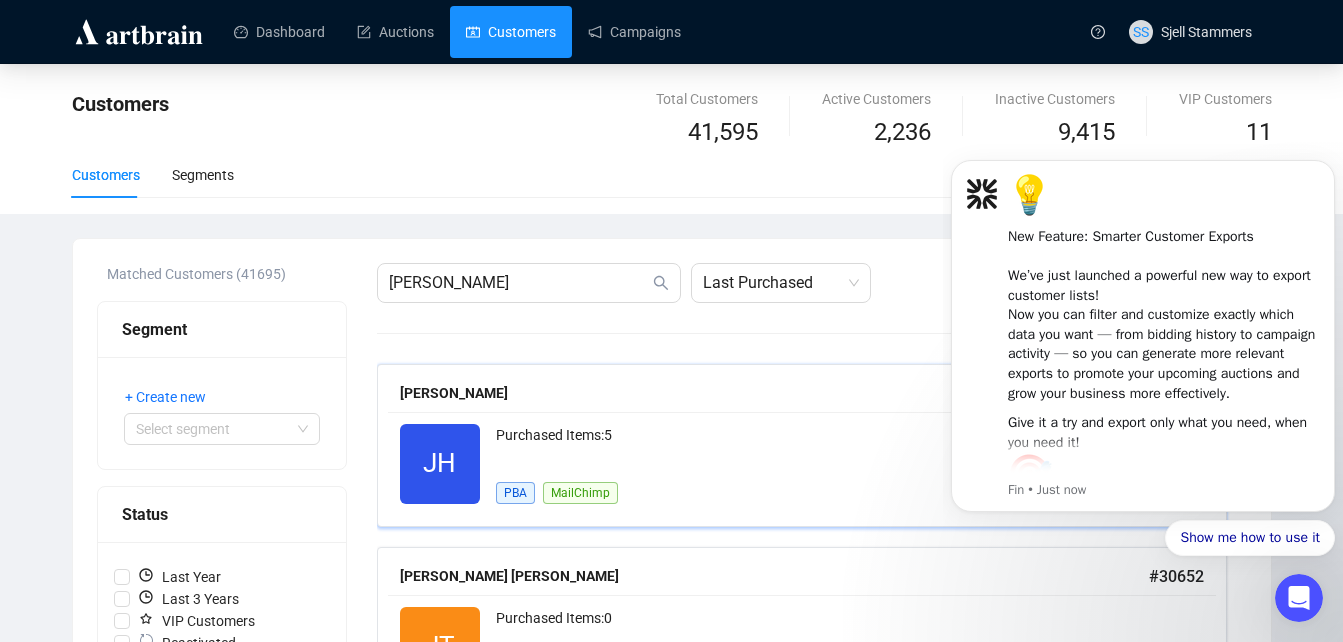 click on "Purchased Items:  5" at bounding box center (752, 444) 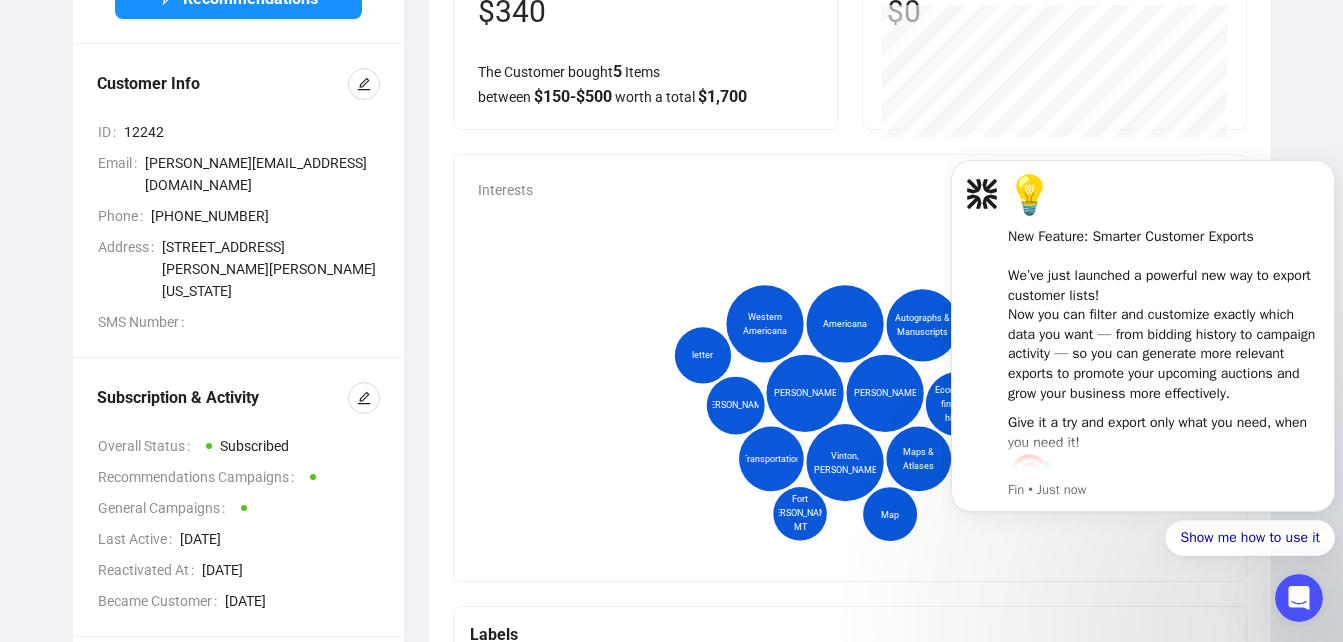 scroll, scrollTop: 334, scrollLeft: 0, axis: vertical 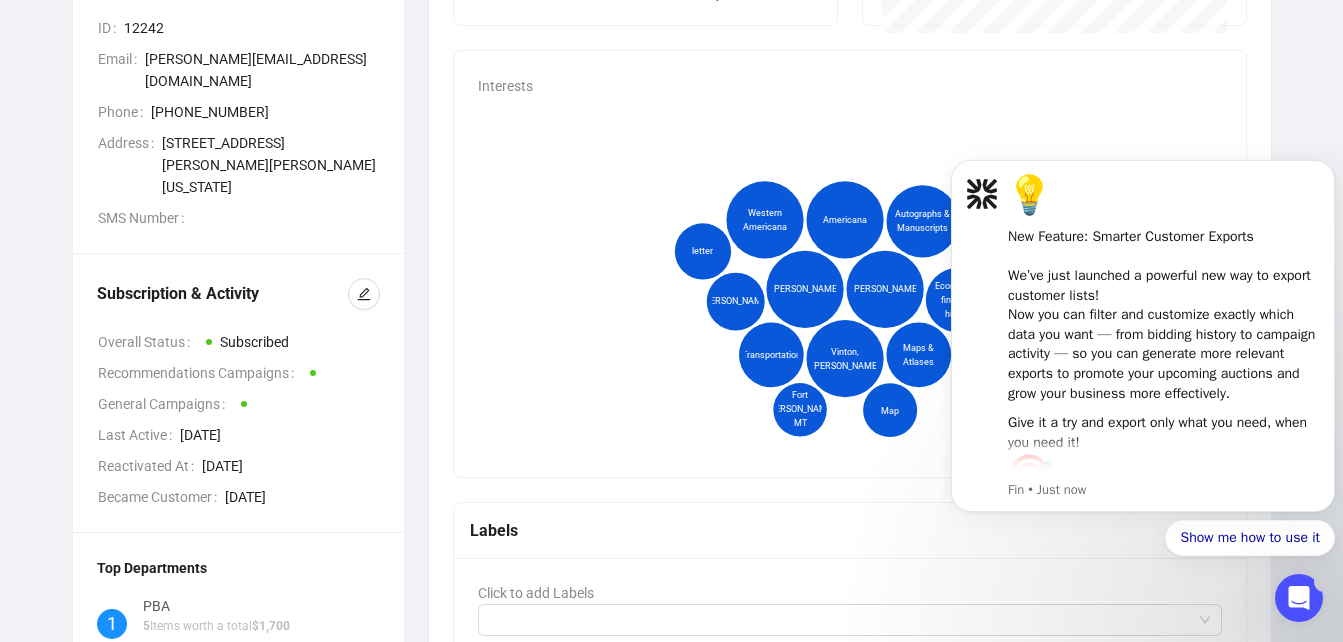 click at bounding box center (1299, 598) 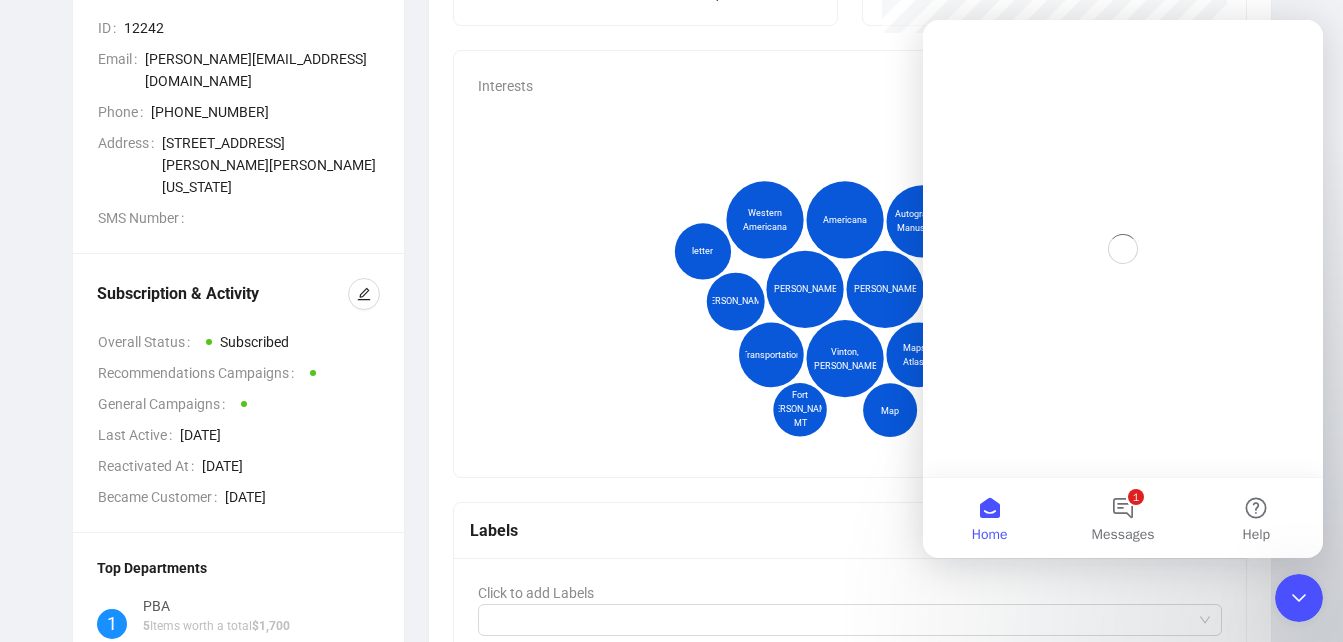 scroll, scrollTop: 0, scrollLeft: 0, axis: both 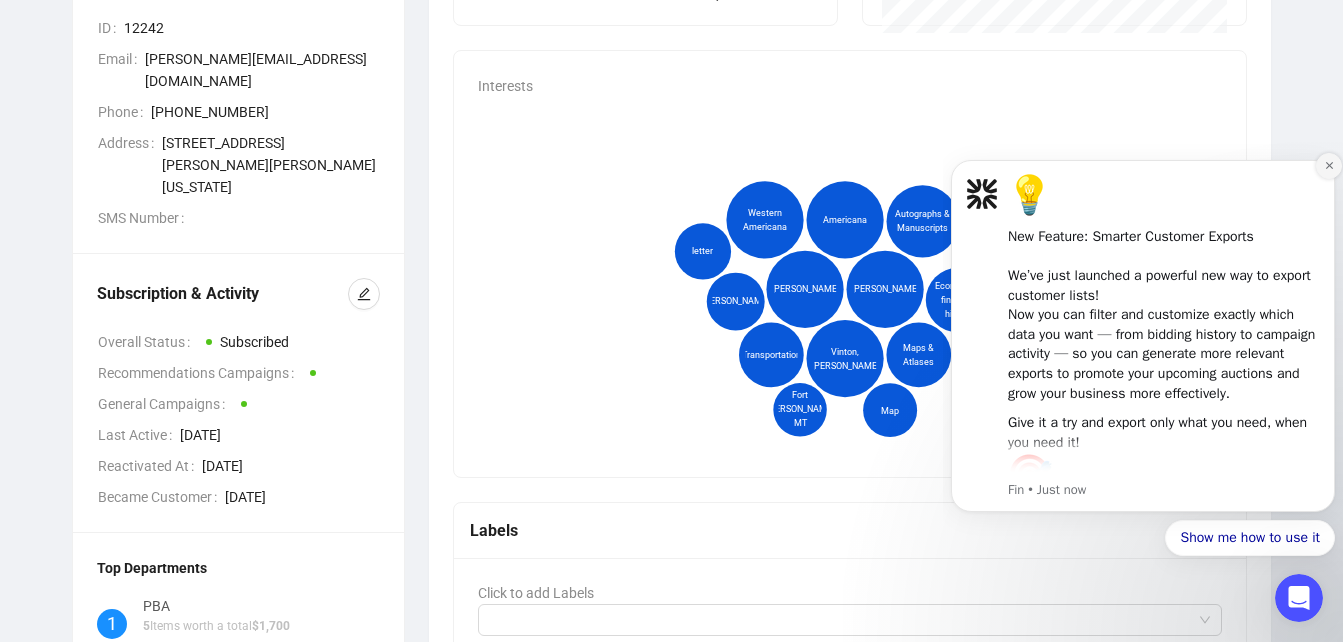 click 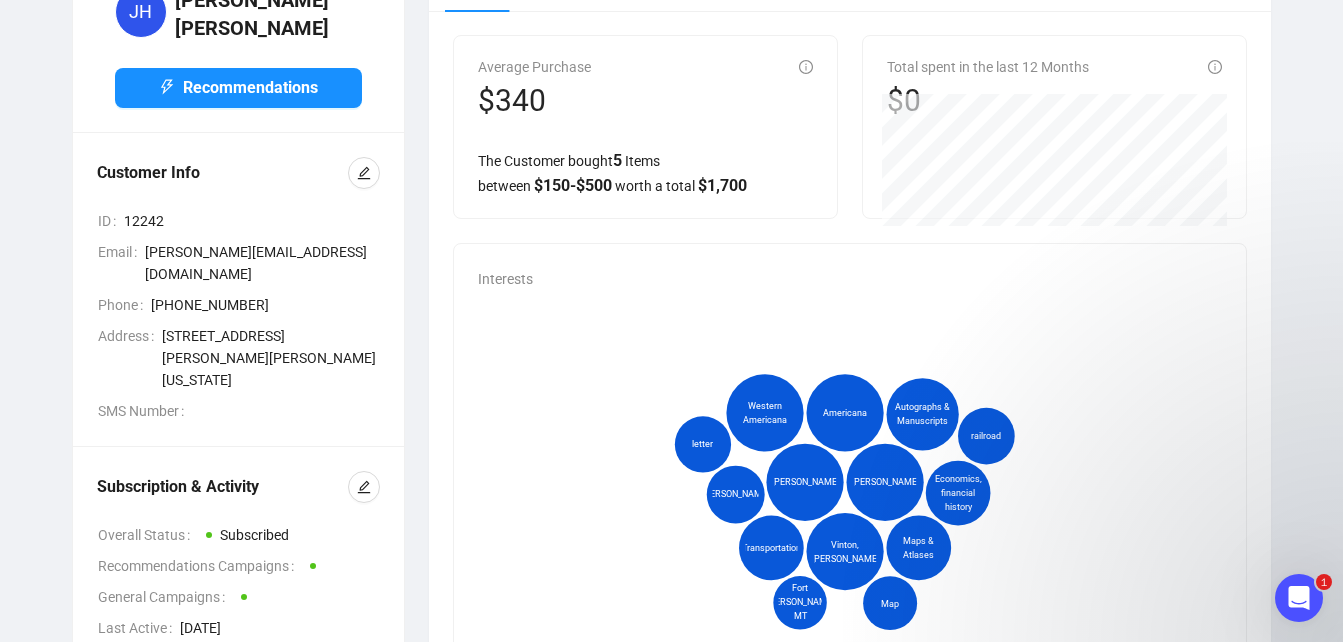scroll, scrollTop: 133, scrollLeft: 0, axis: vertical 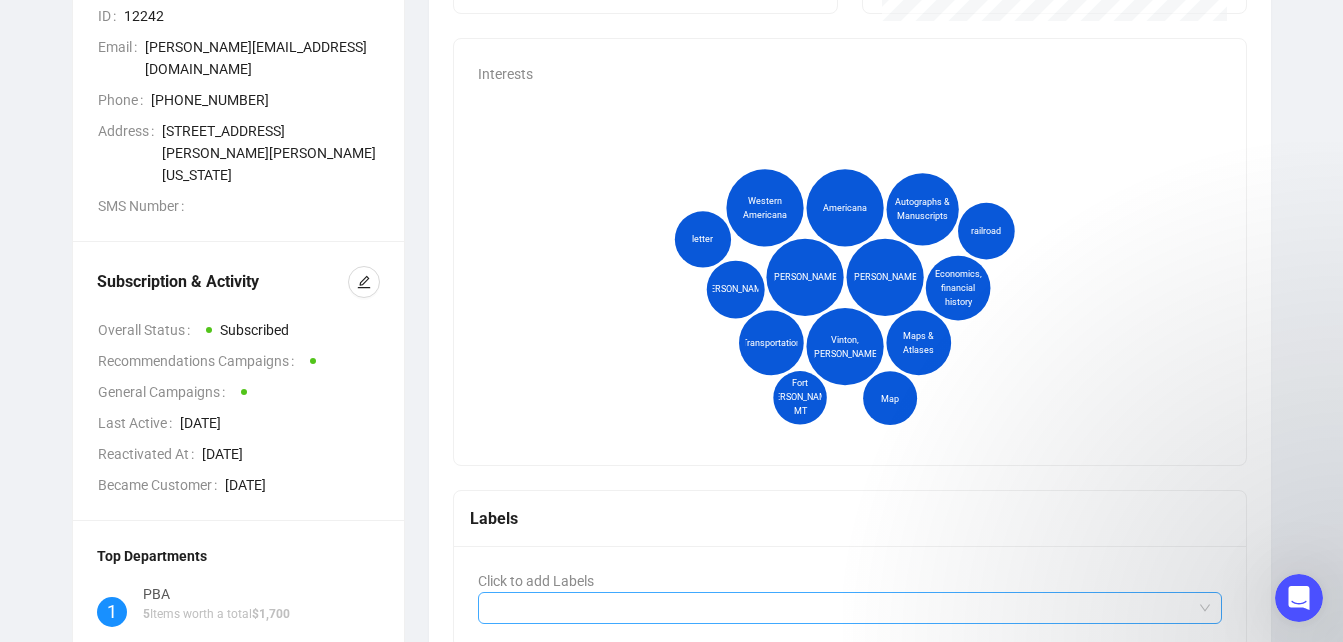 click at bounding box center [840, 608] 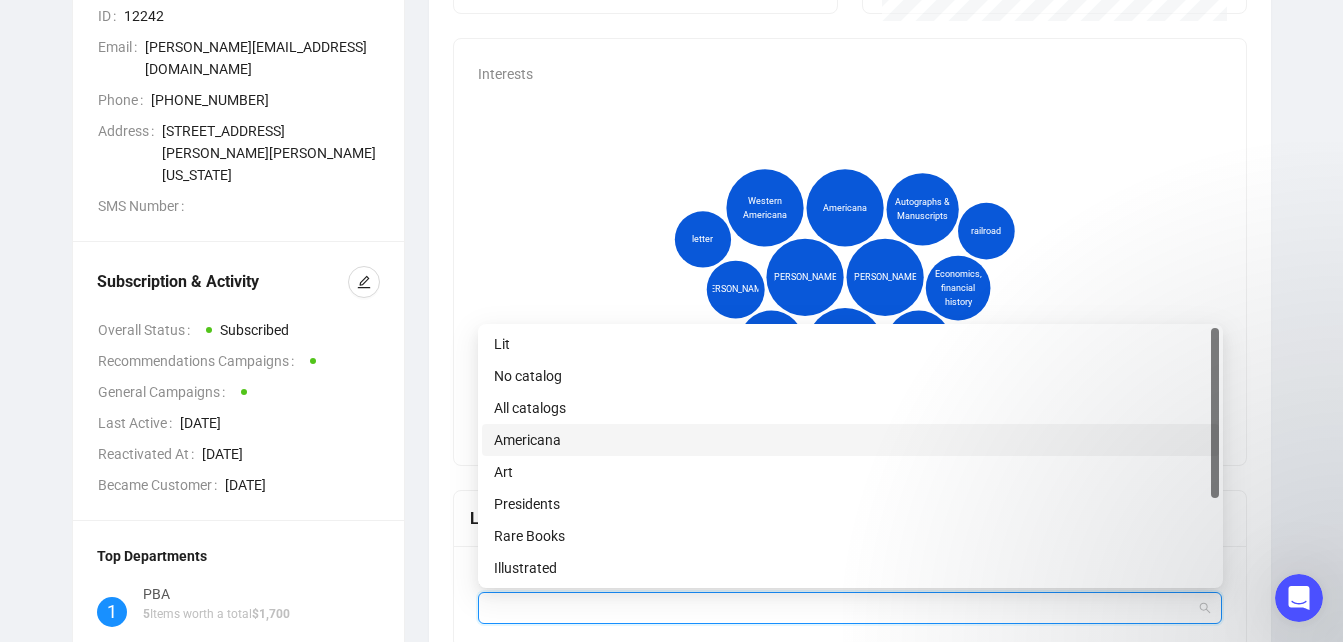 click on "Americana" at bounding box center (850, 440) 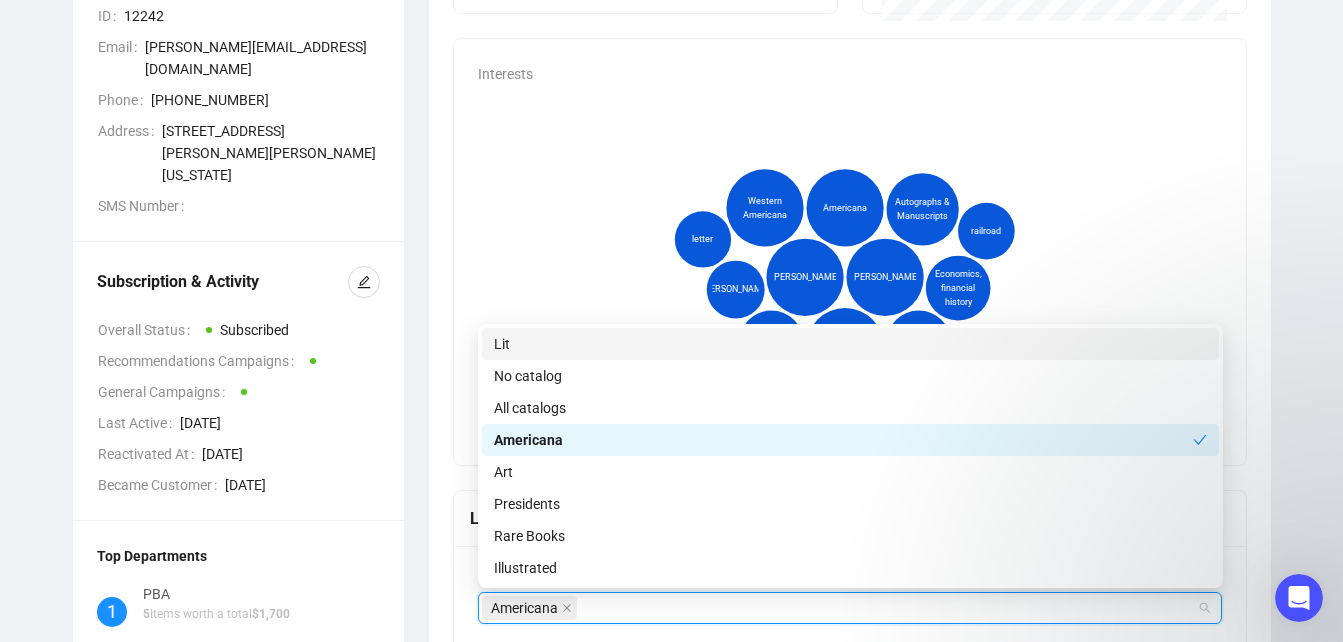 click on "[PERSON_NAME] [PERSON_NAME] Recommendations Customer Info ID 12242 Email [PERSON_NAME][EMAIL_ADDRESS][DOMAIN_NAME] Phone [PHONE_NUMBER] Address [STREET_ADDRESS][PERSON_NAME][US_STATE] SMS Number Subscription & Activity Overall Status Subscribed Recommendations Campaigns General Campaigns Last Active [DATE] Reactivated At [DATE] Became Customer [DATE] Top Departments 1 PBA 5  Items worth a total  $ 1,700 Create New Note Reactivated Overview Notes PBA MailChimp Average Purchase $340 The Customer bought  5   Items  between   $ 150  -  $ 500   worth a total   $ 1,700 Total spent in the last 12 Months $0   Interests [PERSON_NAME] [PERSON_NAME], [PERSON_NAME], [PERSON_NAME] Americana Western Americana Autographs & Manuscripts Maps & Atlases Transportation Economics, financial history [PERSON_NAME] railroad letter Map Fort [PERSON_NAME] MT Labels Click to add Labels Americana   Activity Overview Opened   email from Campaign   Fine Literature - Mysteries & Sci-fi - [PERSON_NAME], Beats & the Counterculture Campaign" at bounding box center [671, 841] 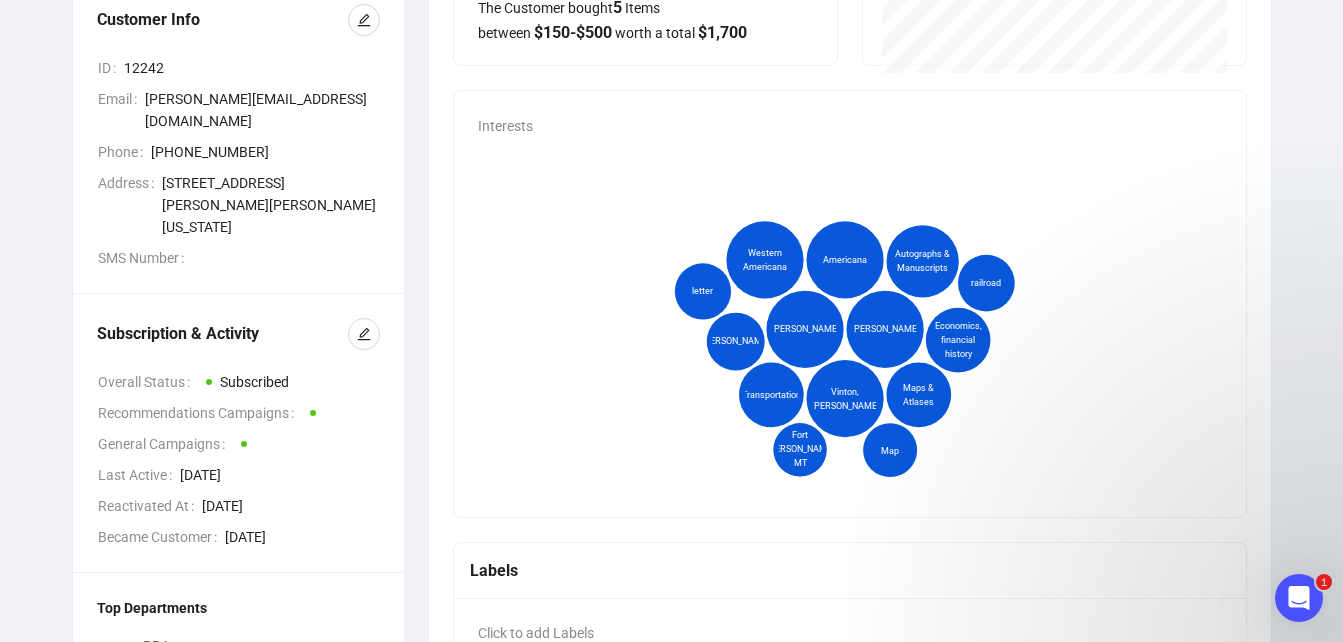 scroll, scrollTop: 298, scrollLeft: 0, axis: vertical 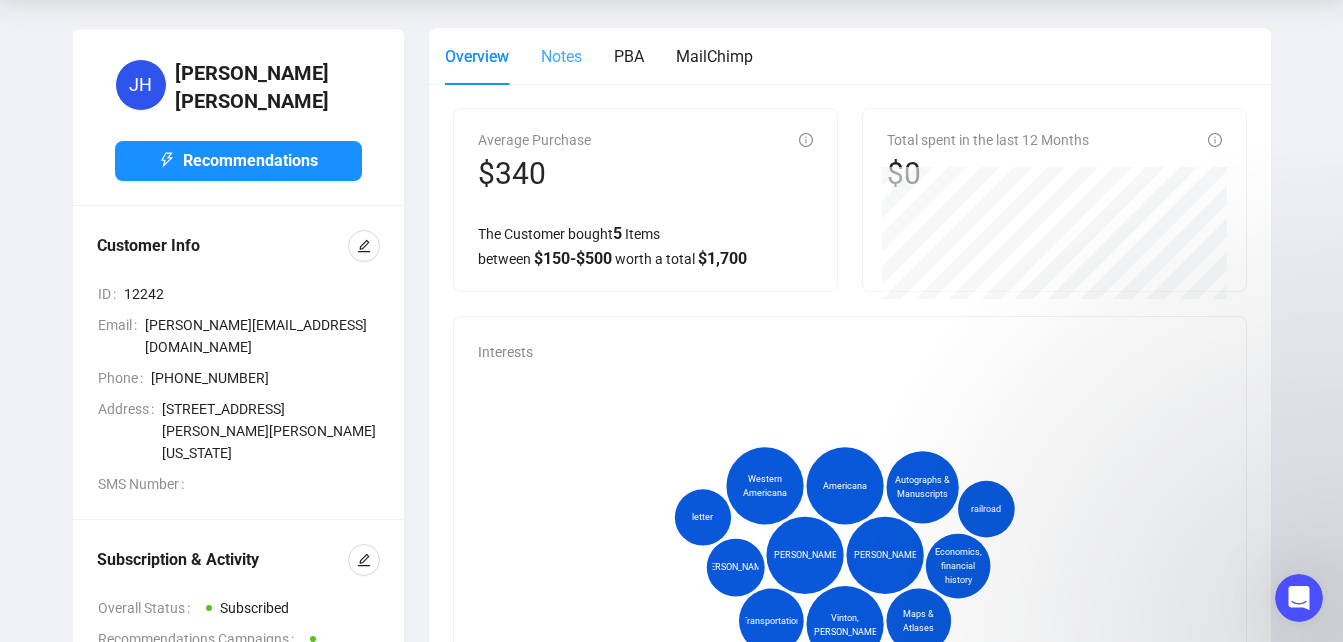 click on "Notes" at bounding box center (561, 56) 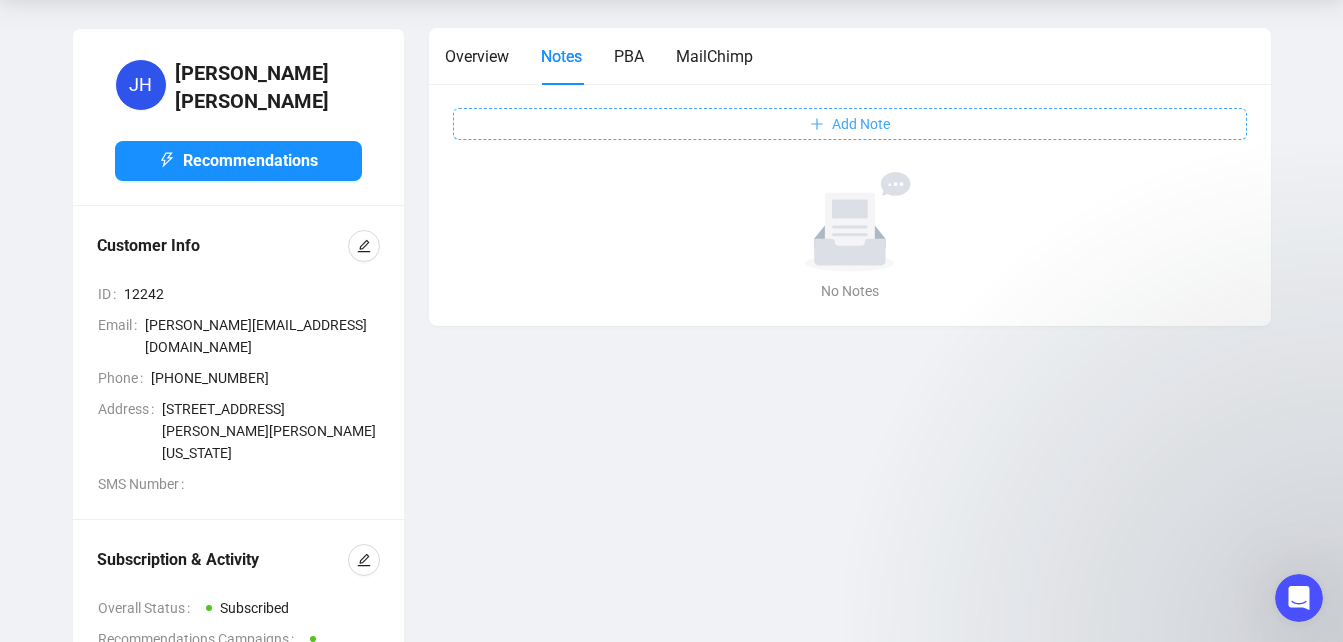 click on "Add Note" at bounding box center [850, 124] 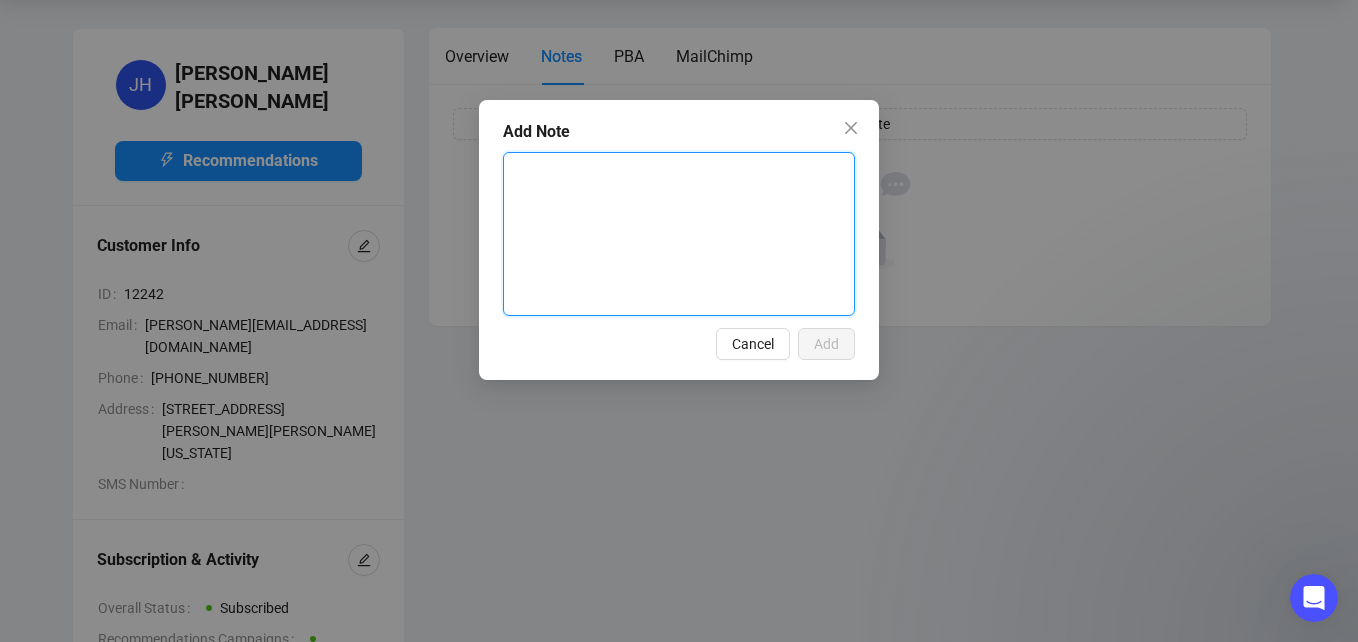 click at bounding box center (679, 234) 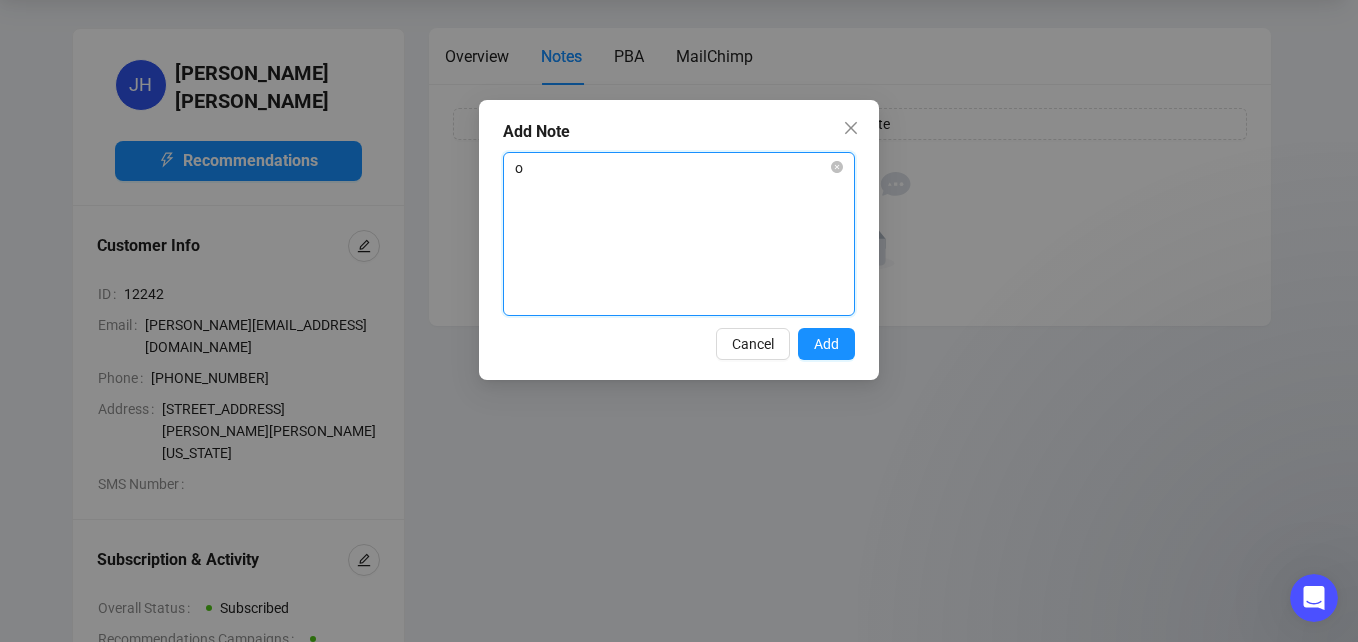 type on "on" 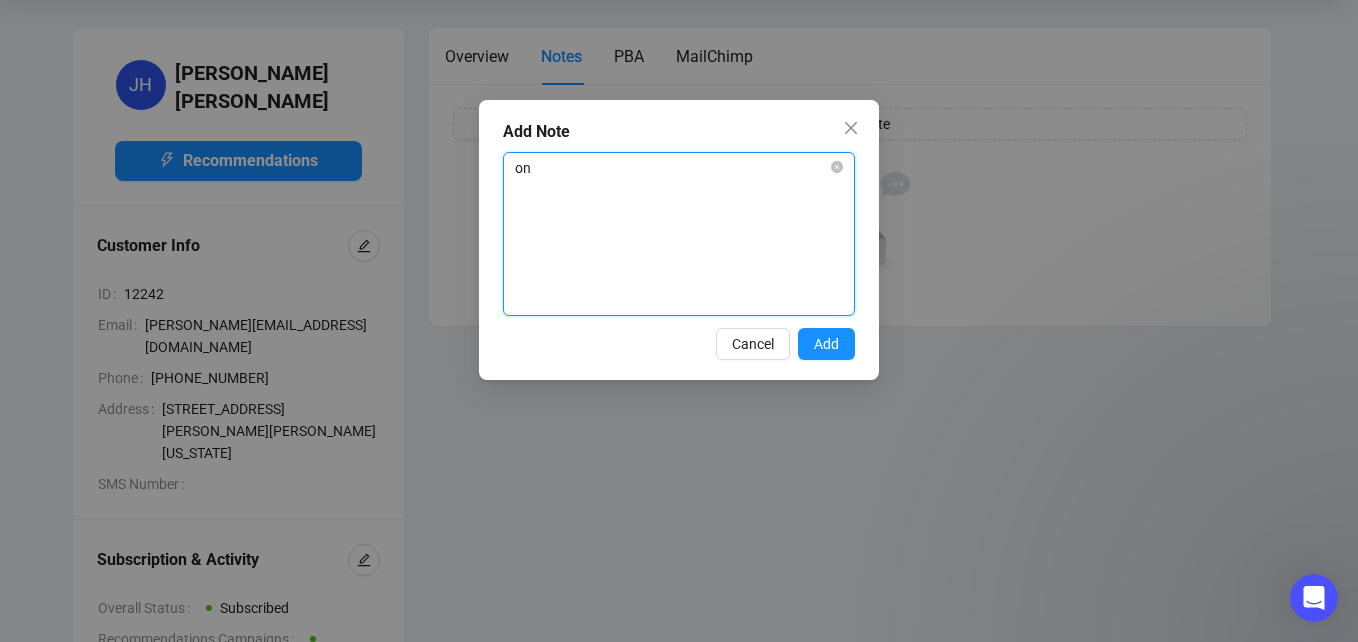 type on "onl" 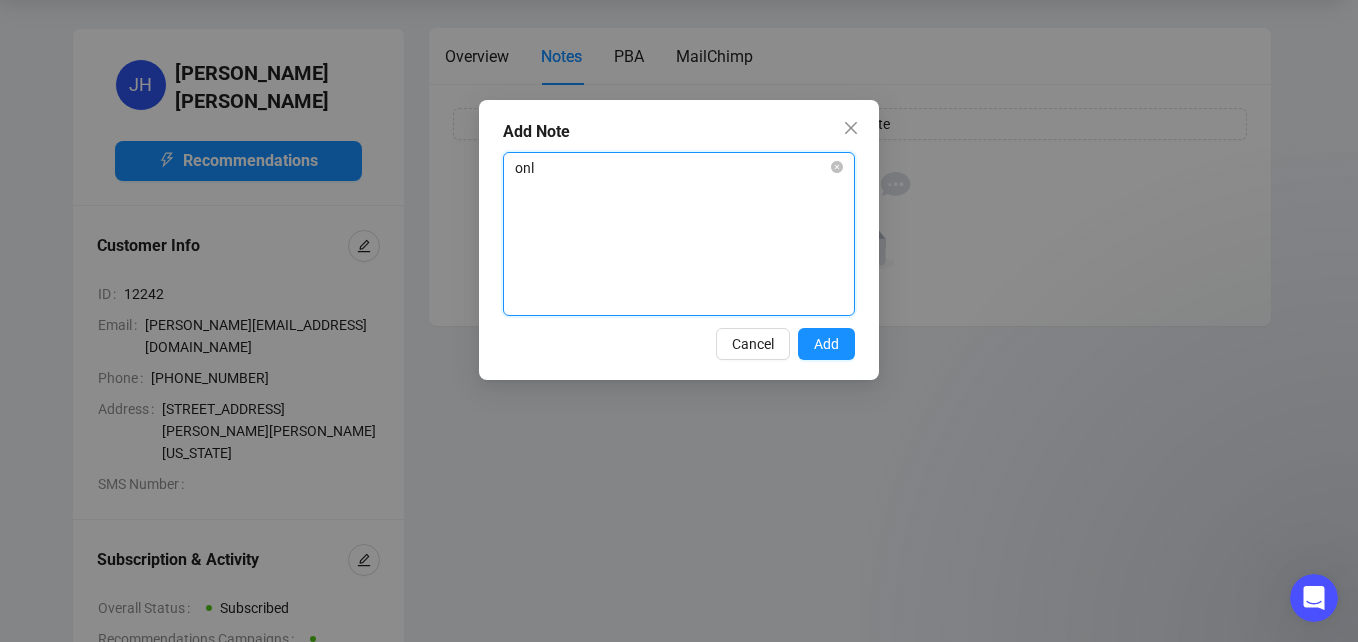 type on "only" 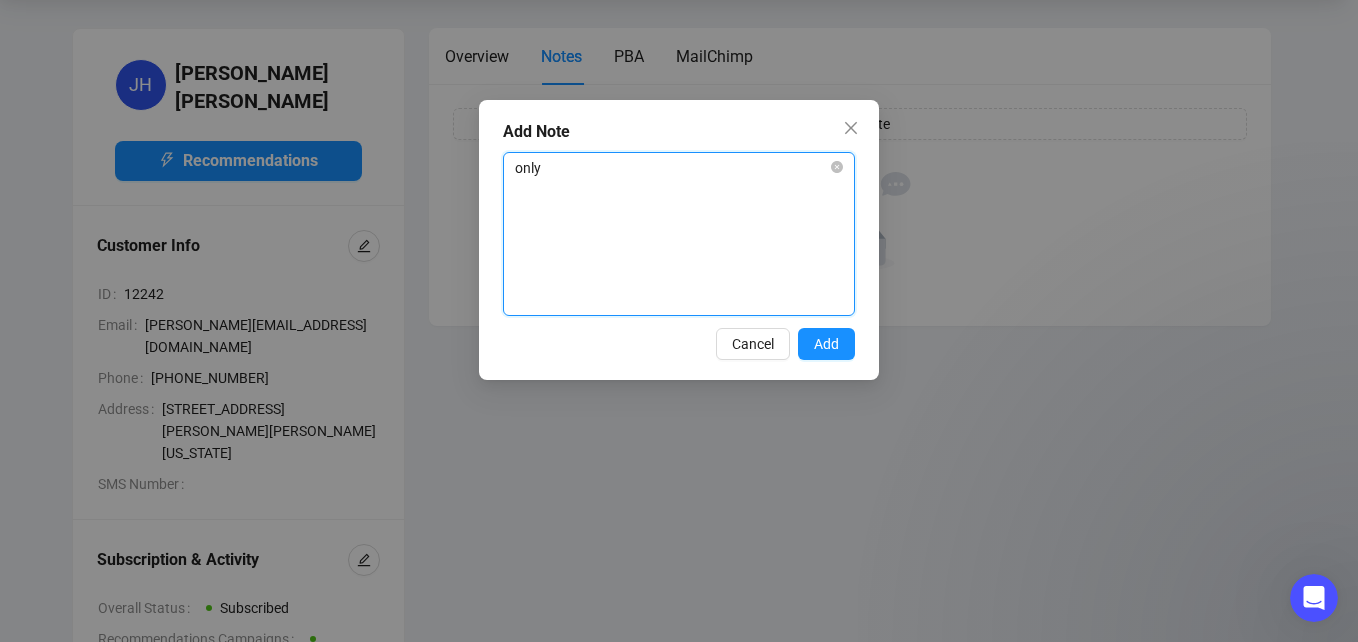 type on "only" 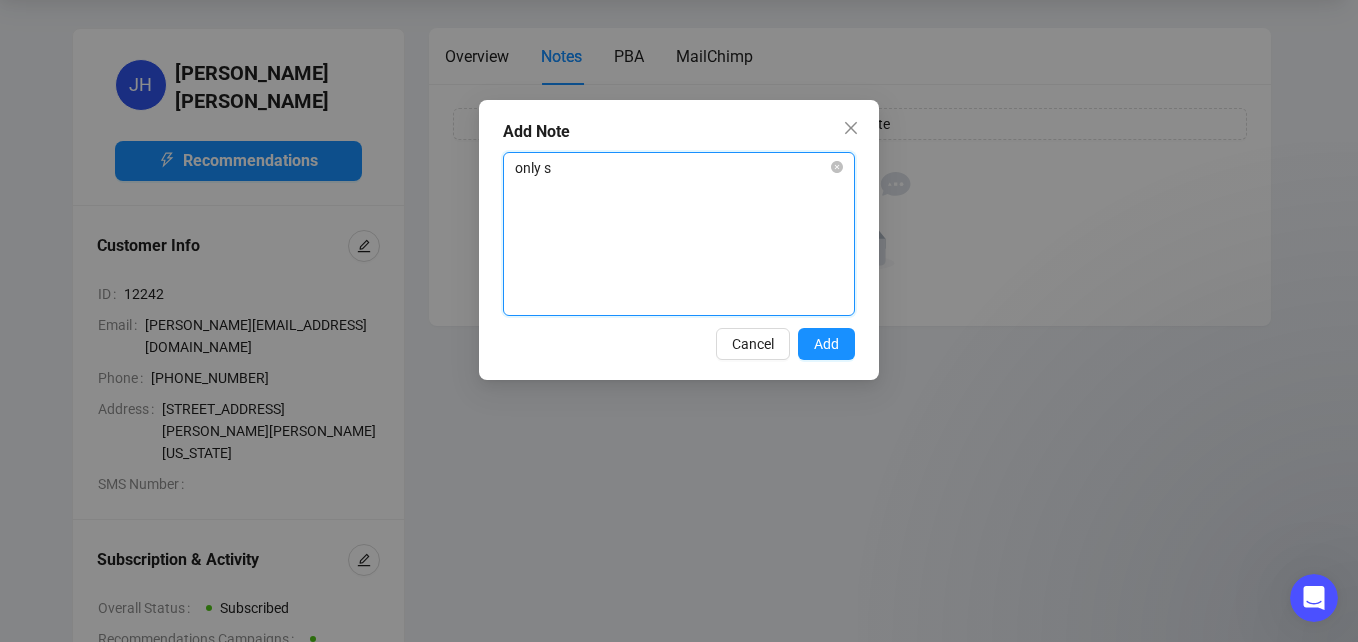 type on "only se" 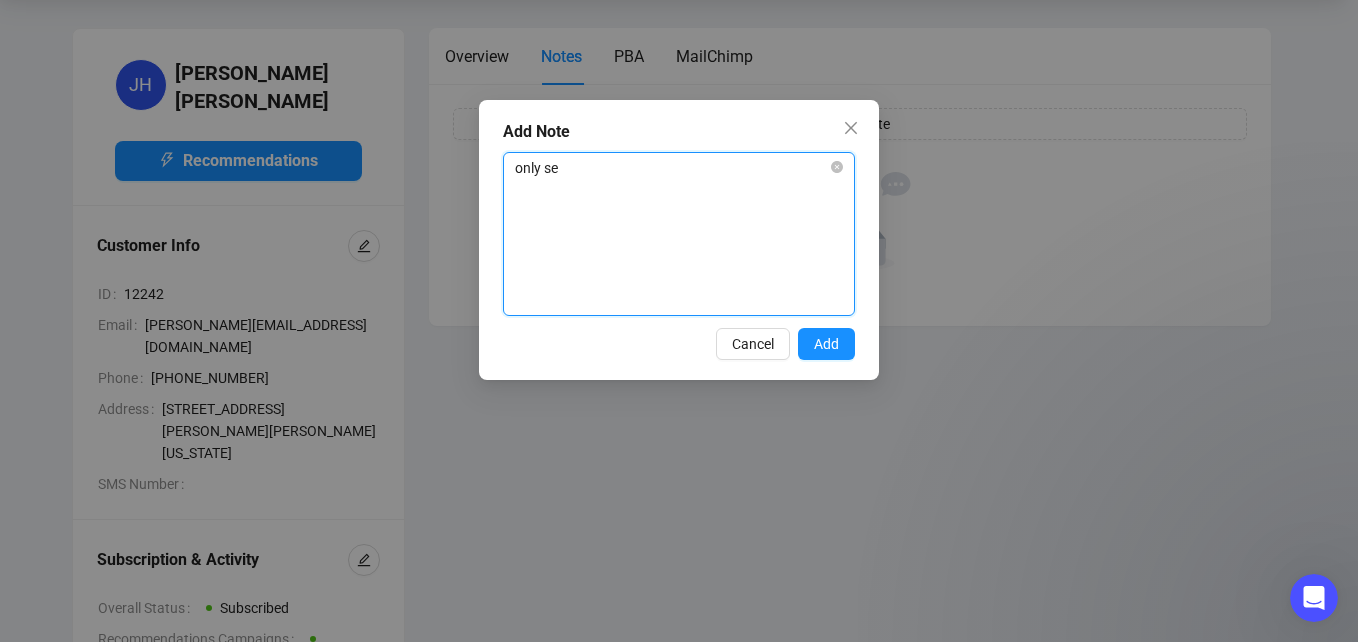 type on "only sen" 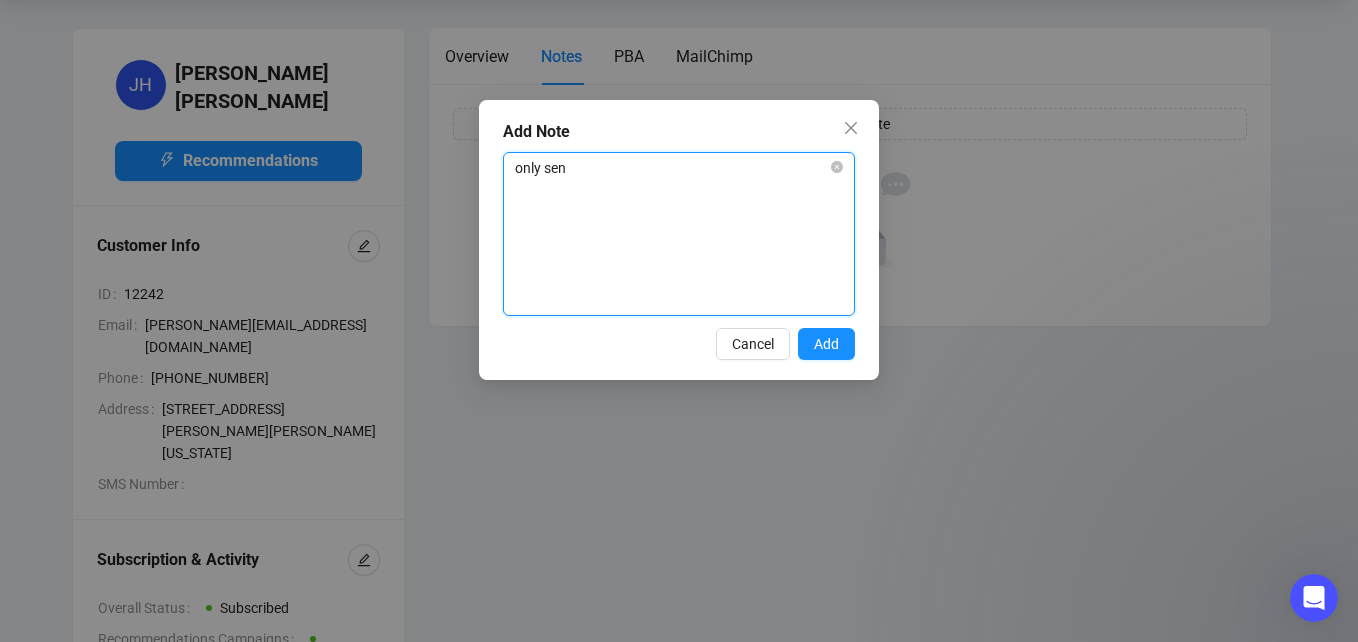 type on "only send" 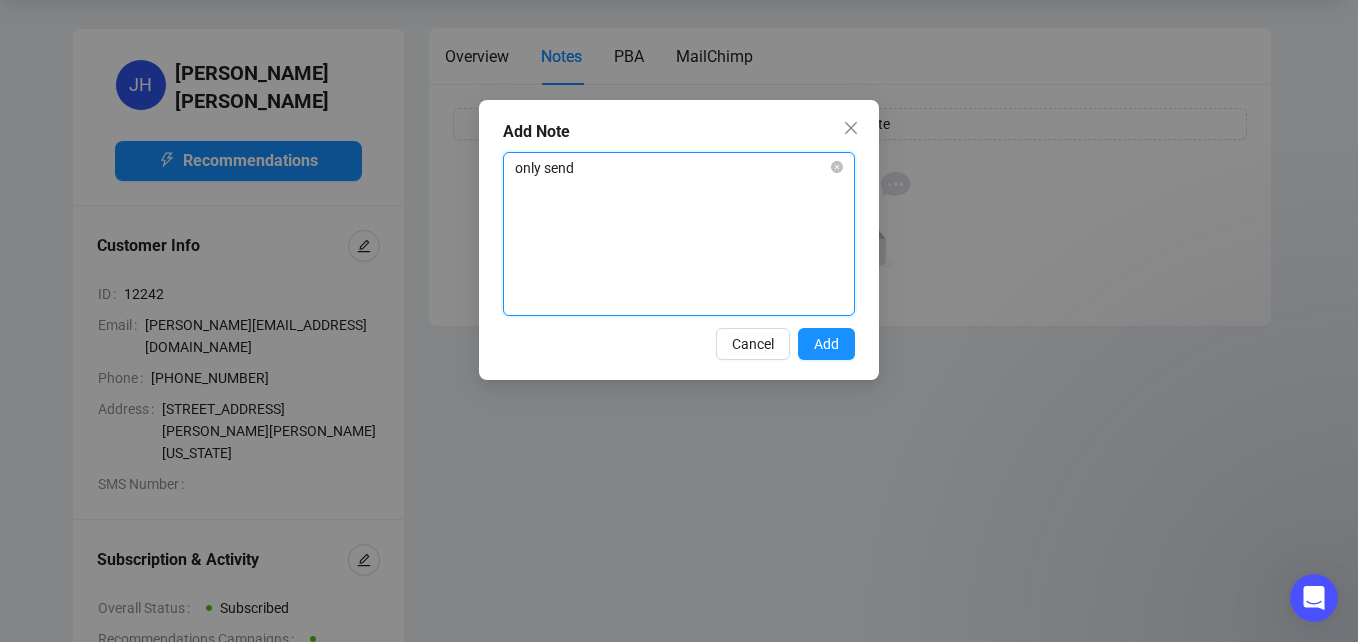 type on "only send" 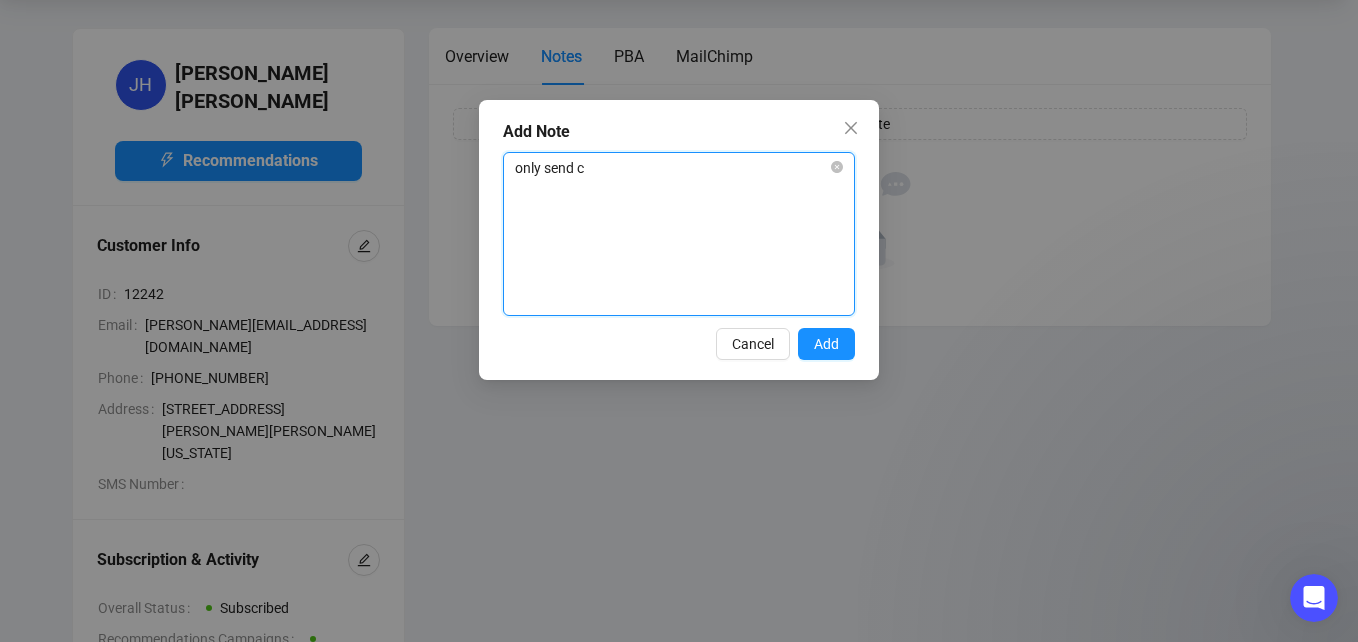 type on "only send ca" 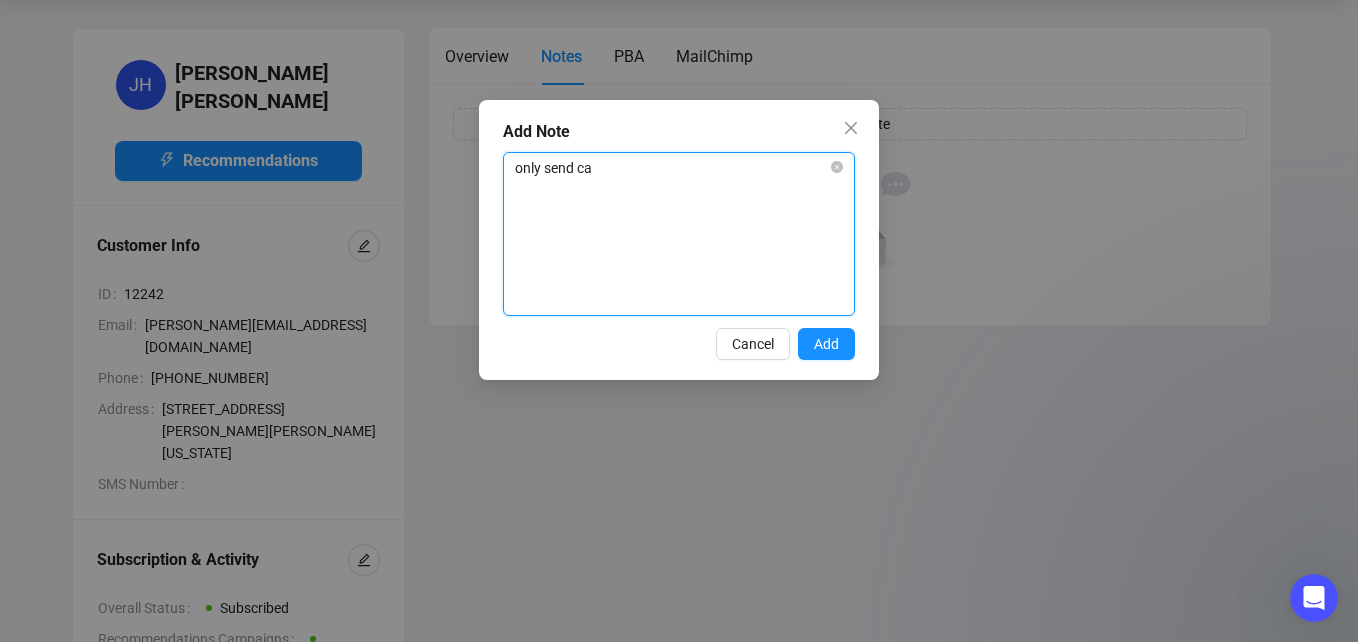 type on "only send cam" 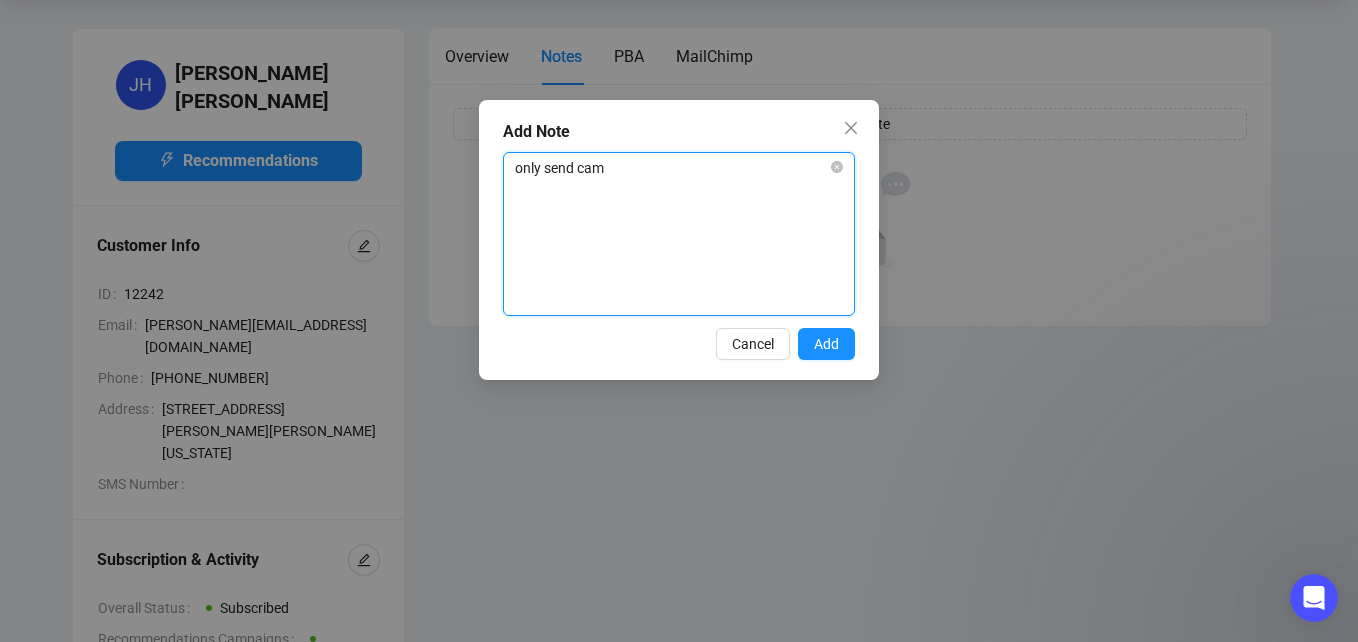 type on "only send camp" 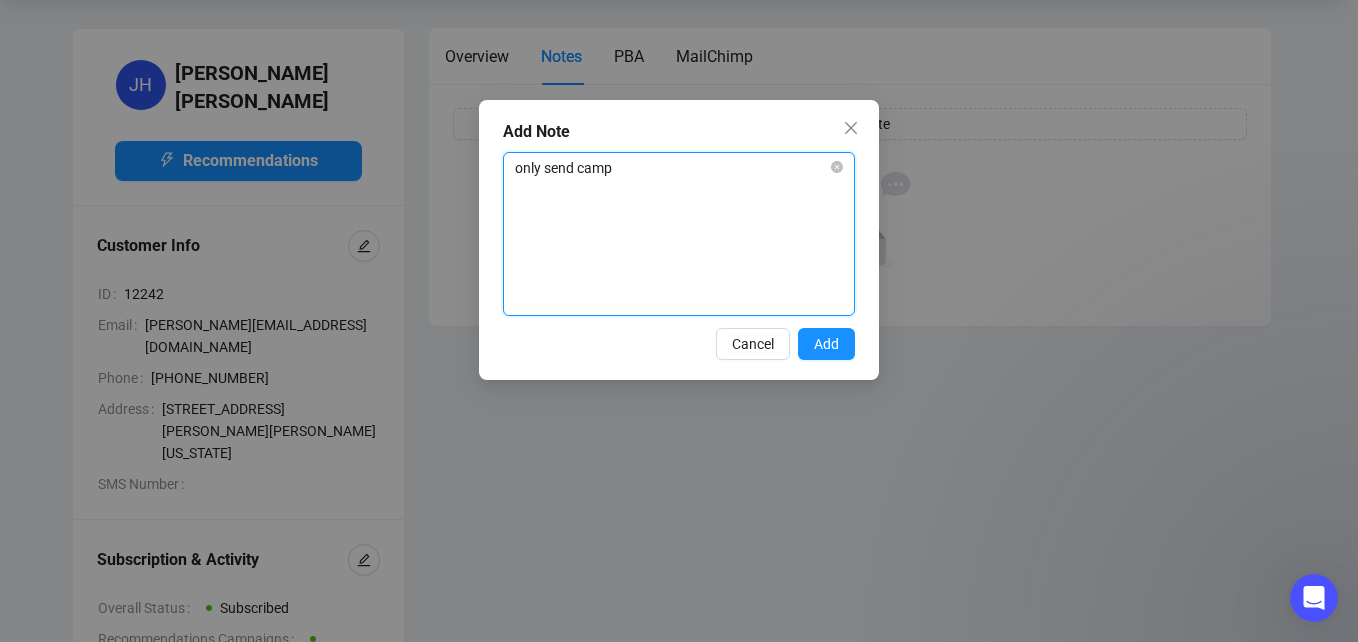 type on "only send [PERSON_NAME]" 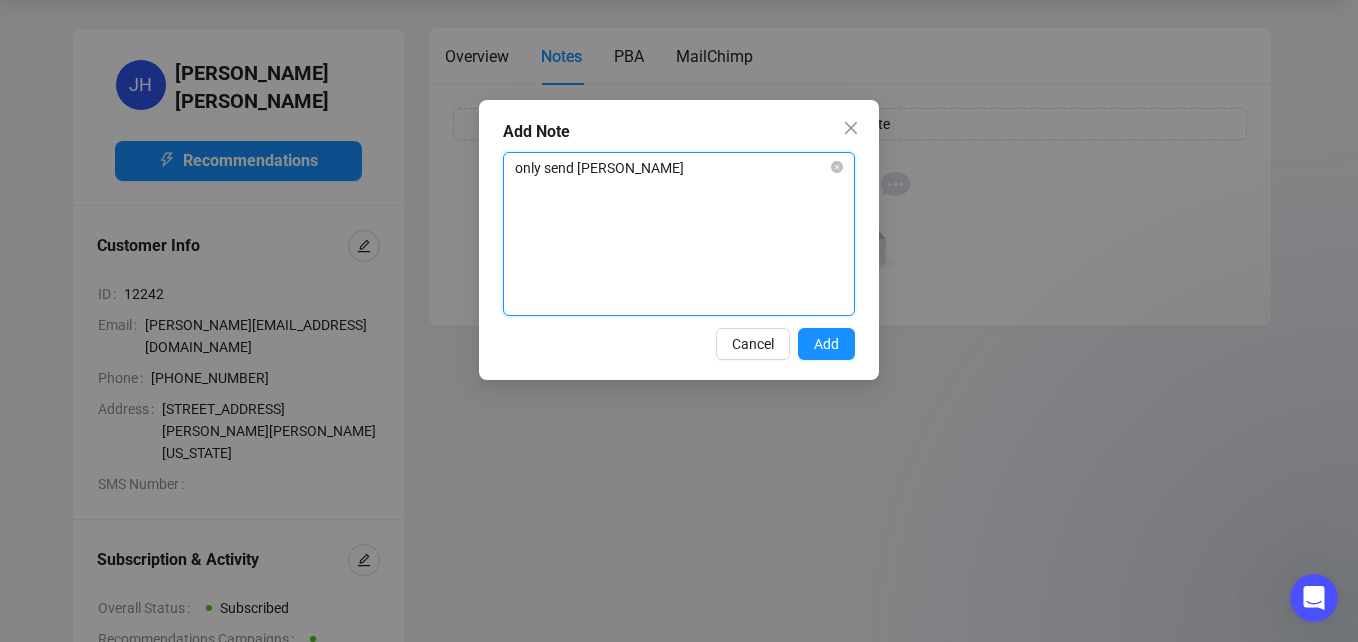 type on "only send campai" 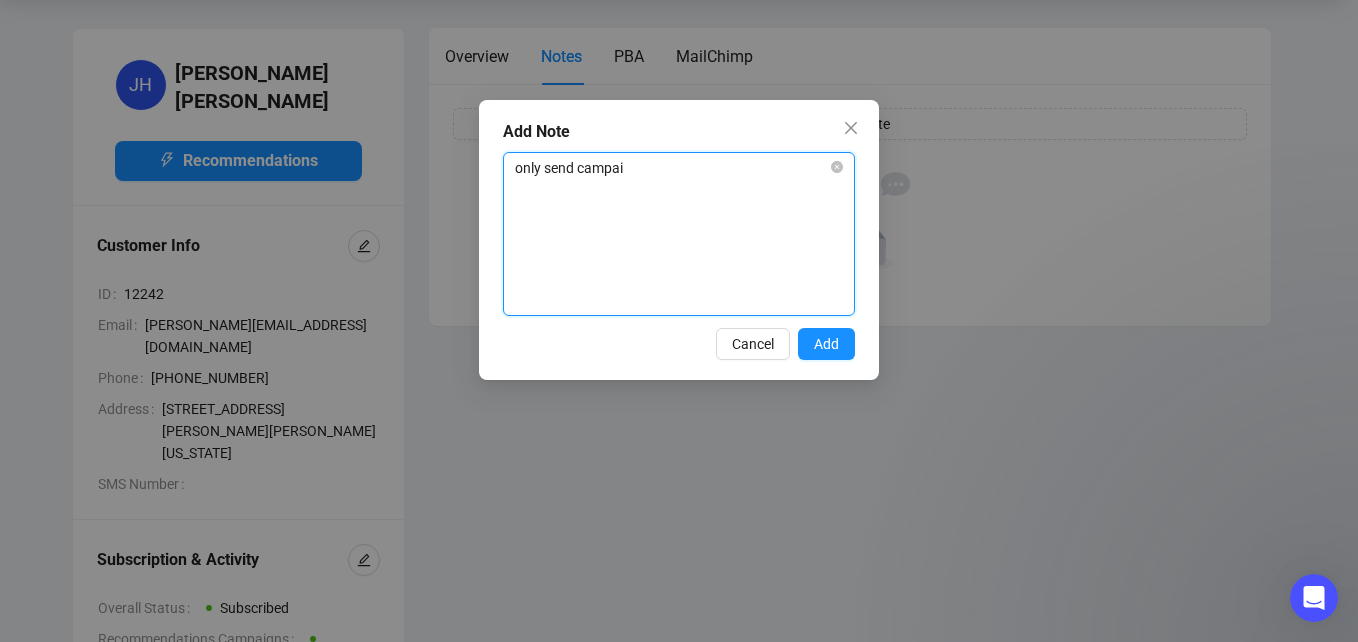 type on "only send campaig" 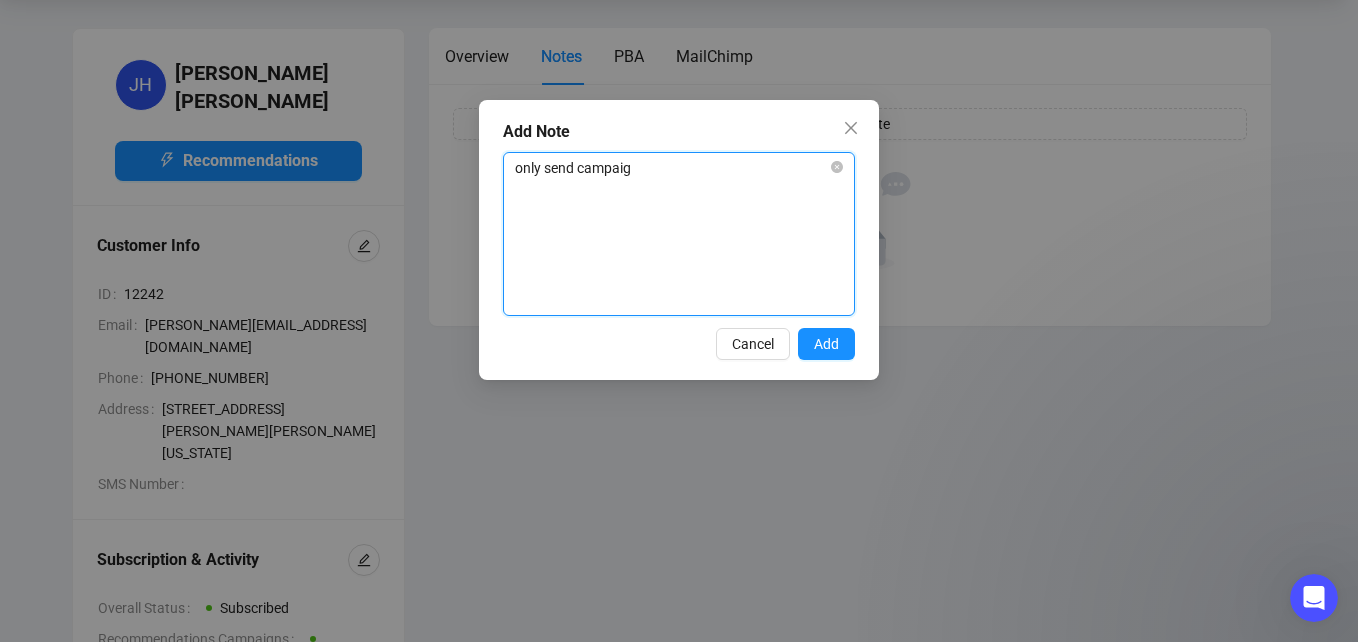 type on "only send campaign" 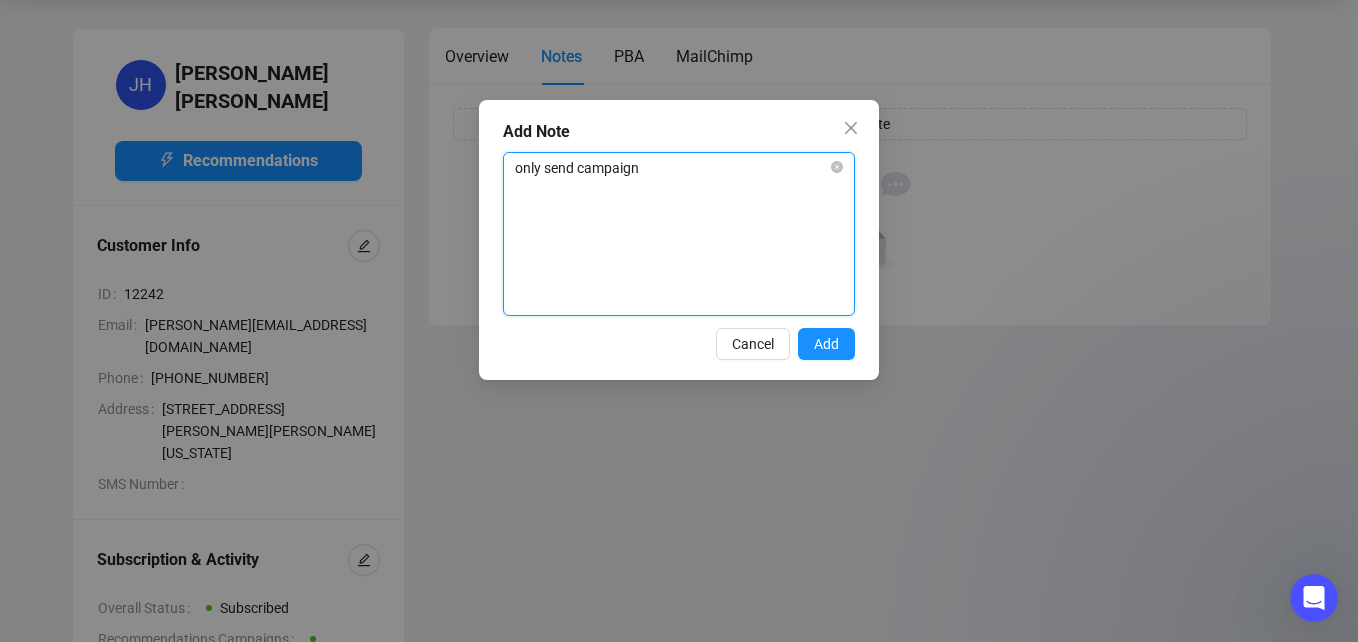 type 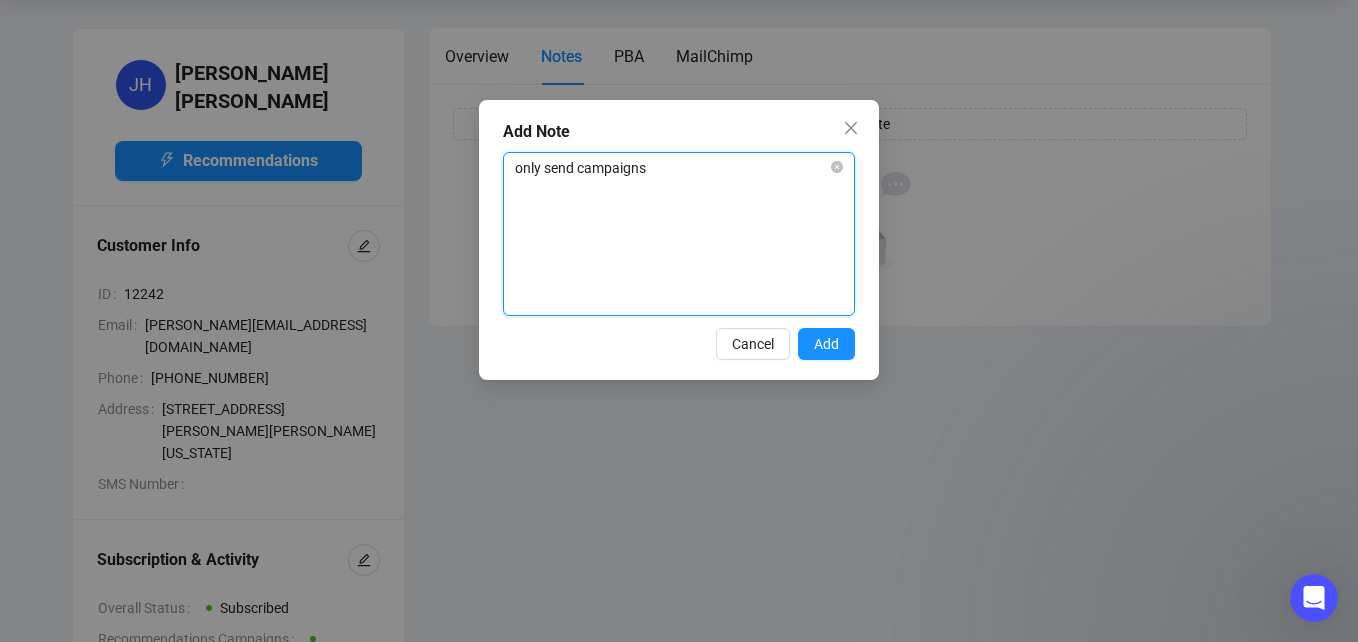 type on "only send campaigns" 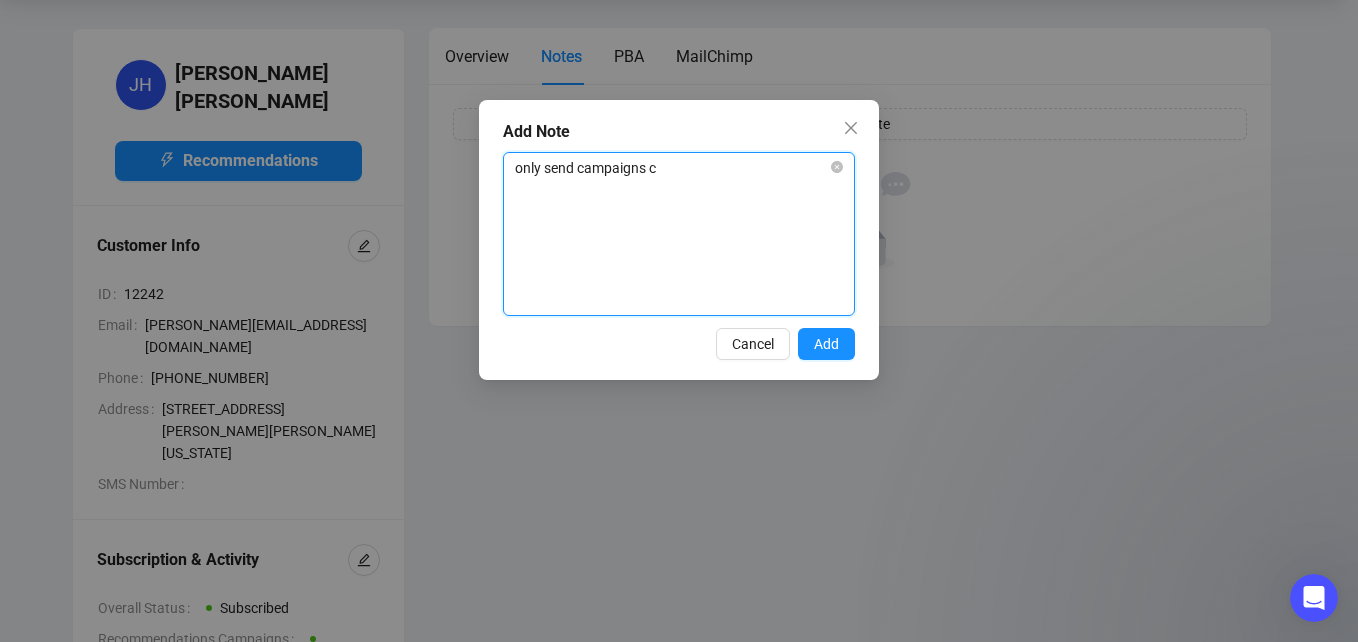 type on "only send campaigns co" 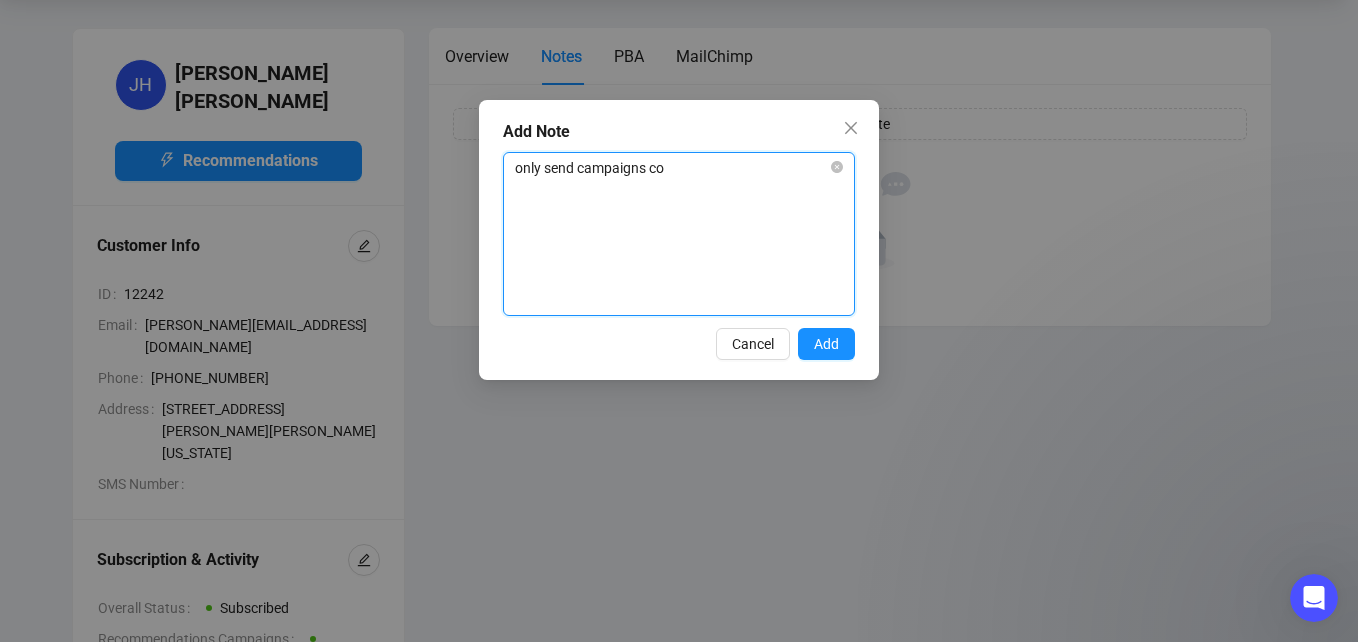 type on "only send campaigns con" 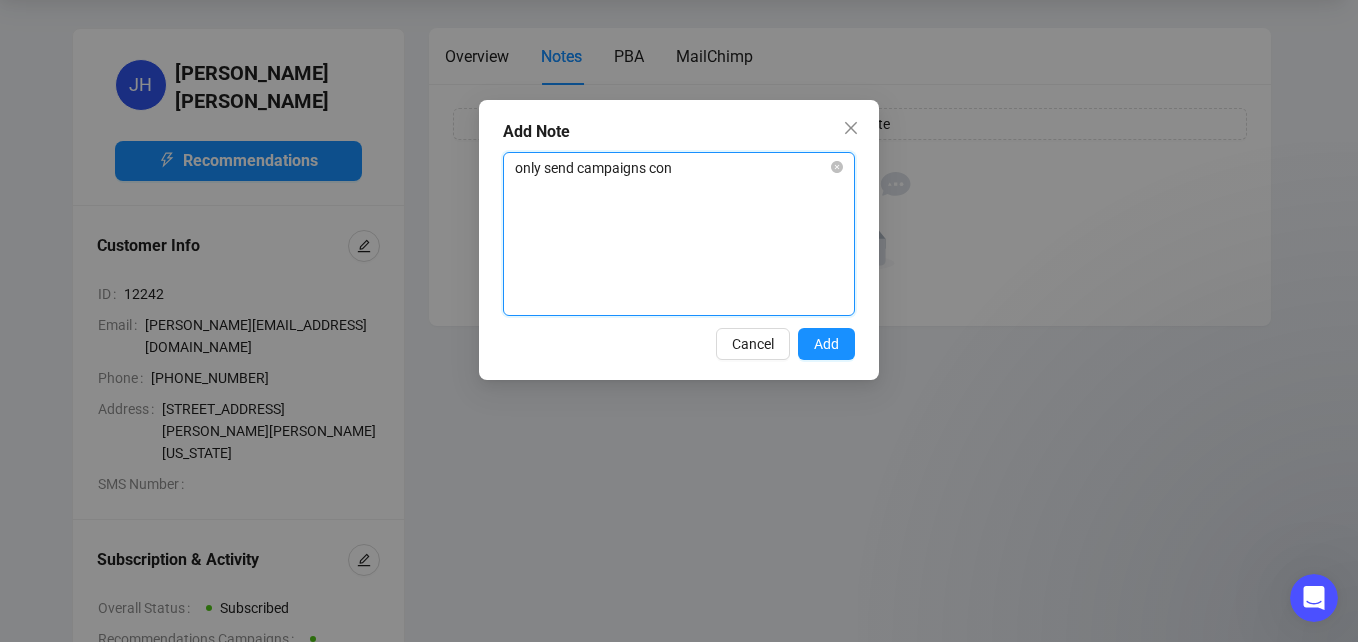 type on "only send campaigns cont" 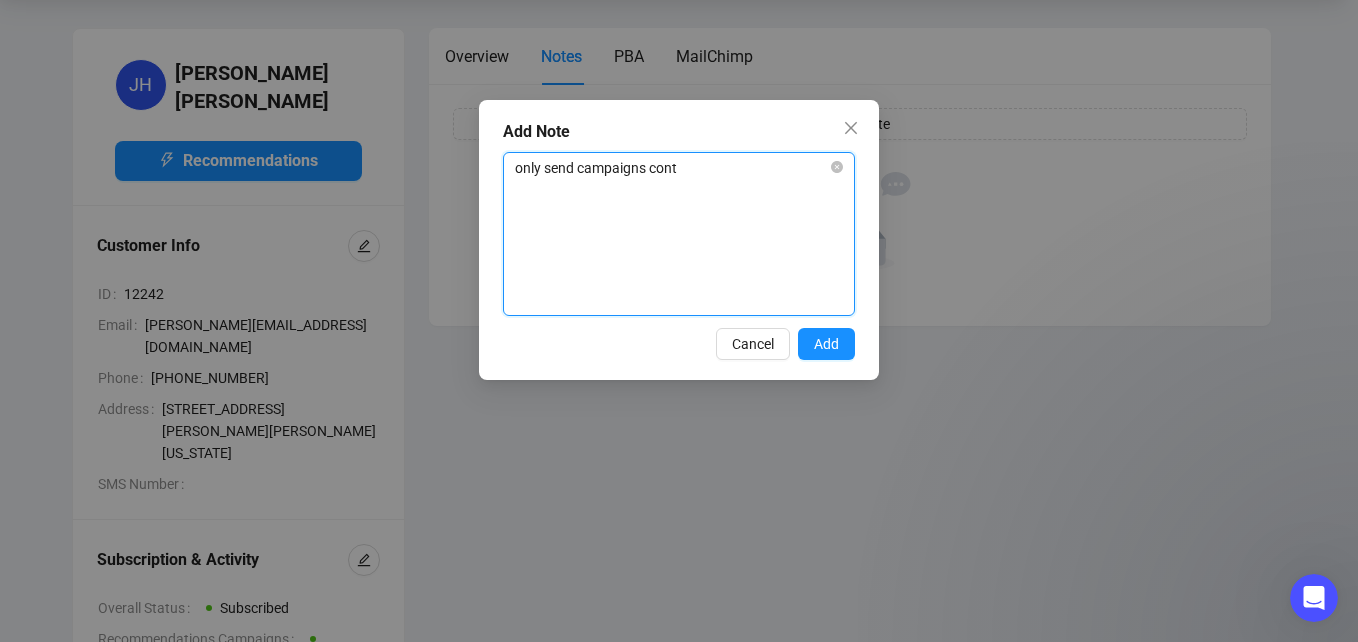 type on "only send campaigns conta" 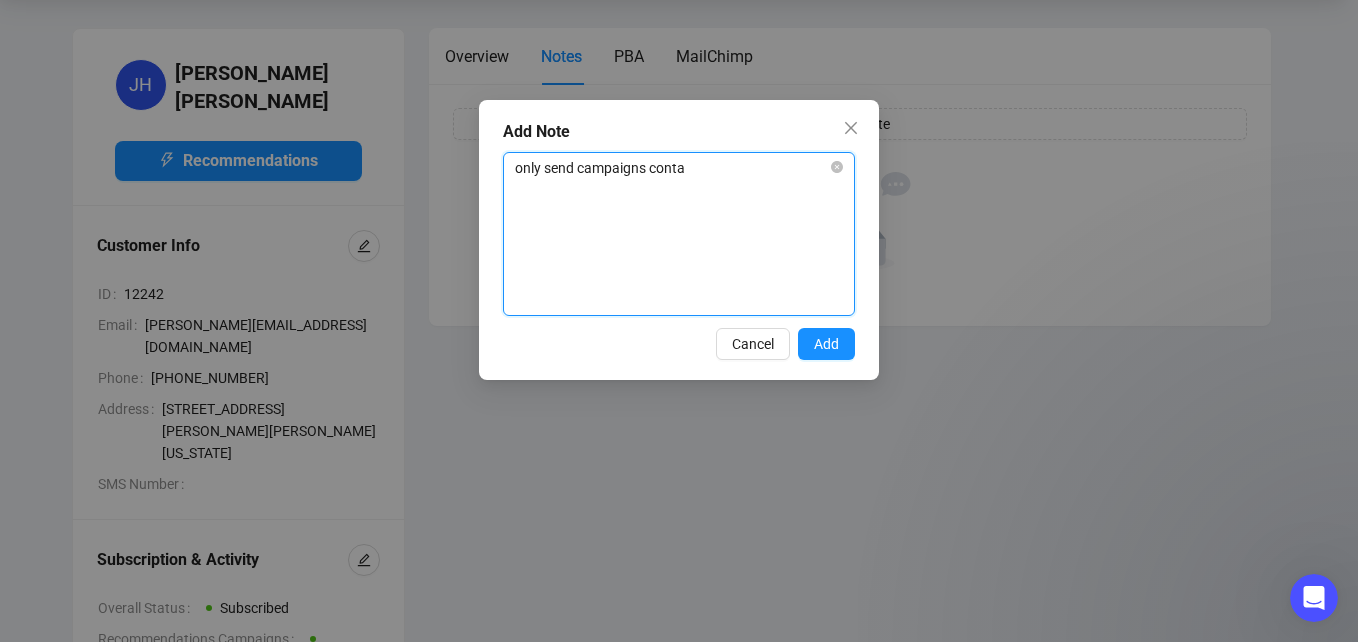 type on "only send campaigns contai" 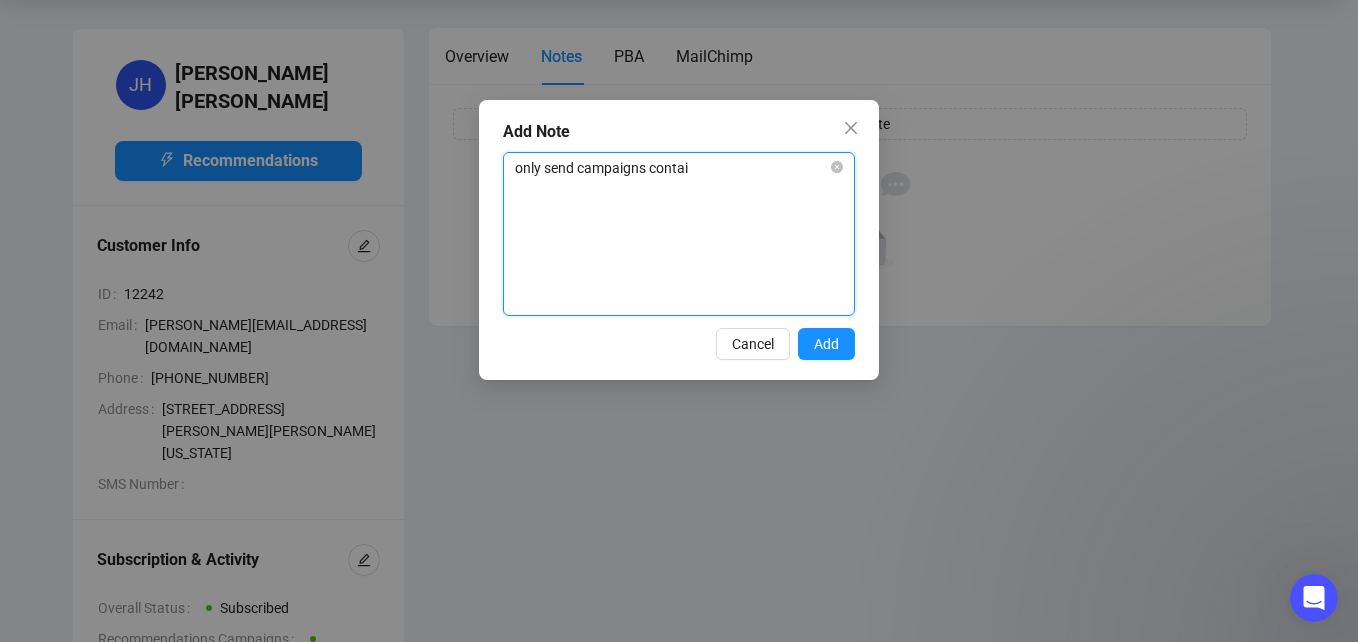 type on "only send campaigns contain" 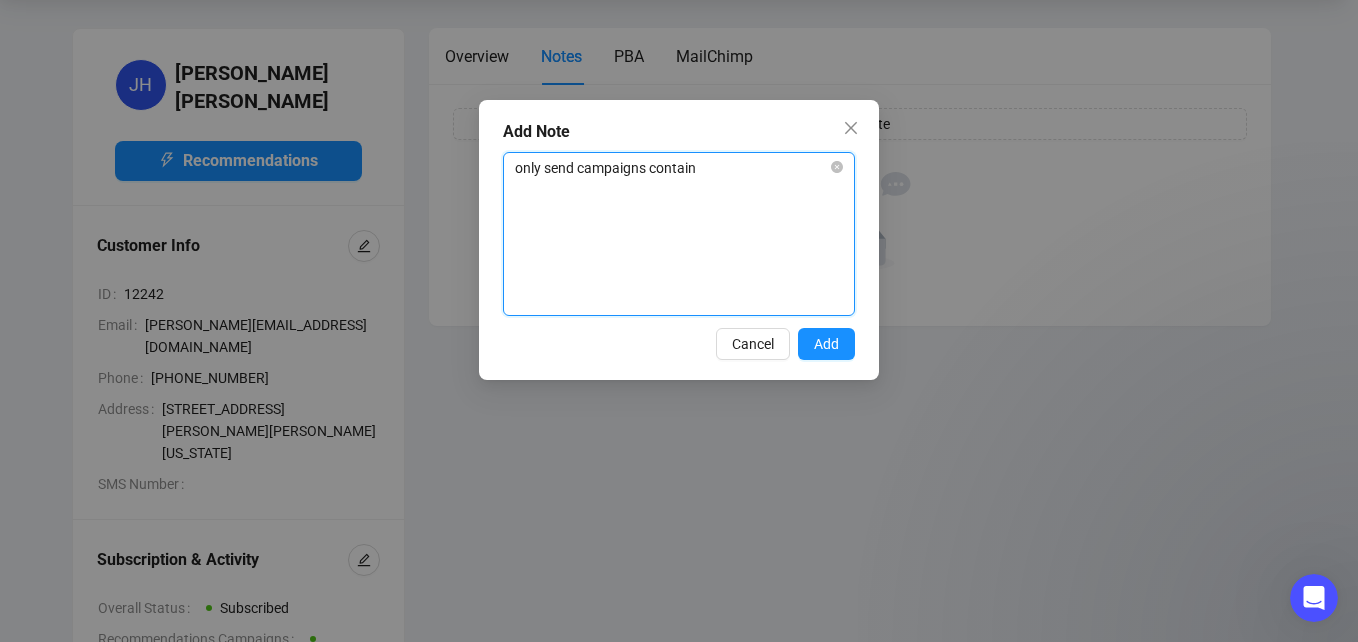 type on "only send campaigns containi" 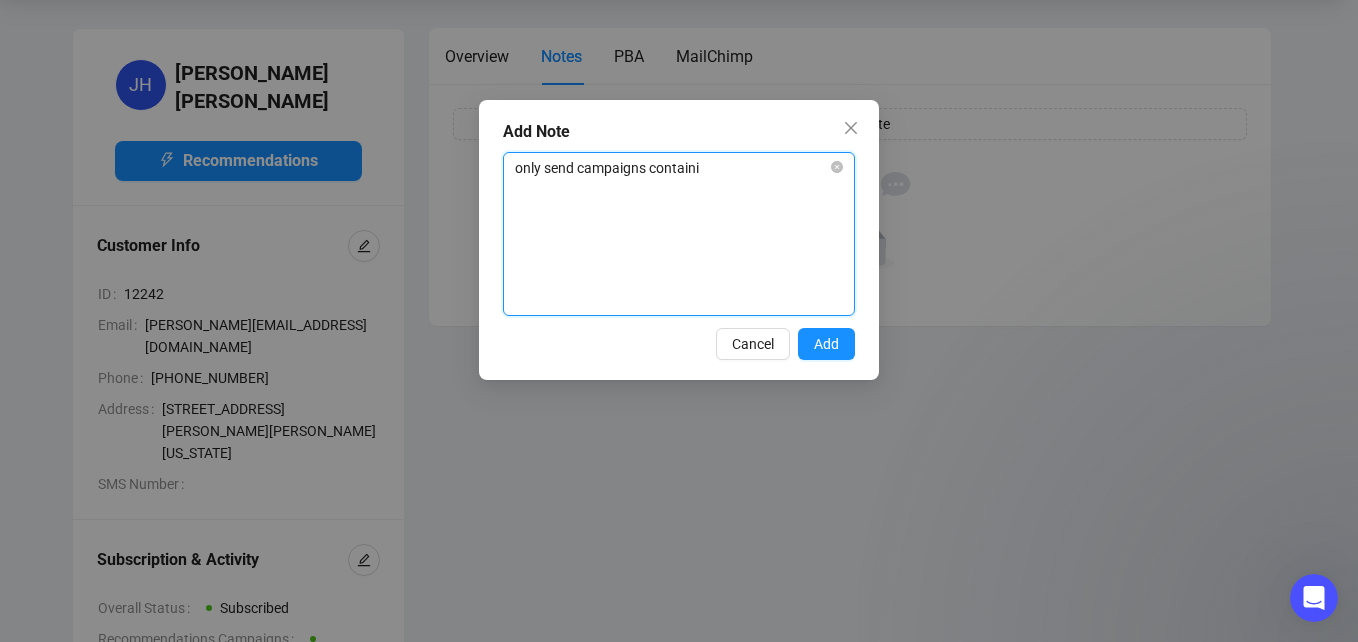 type on "only send campaigns containin" 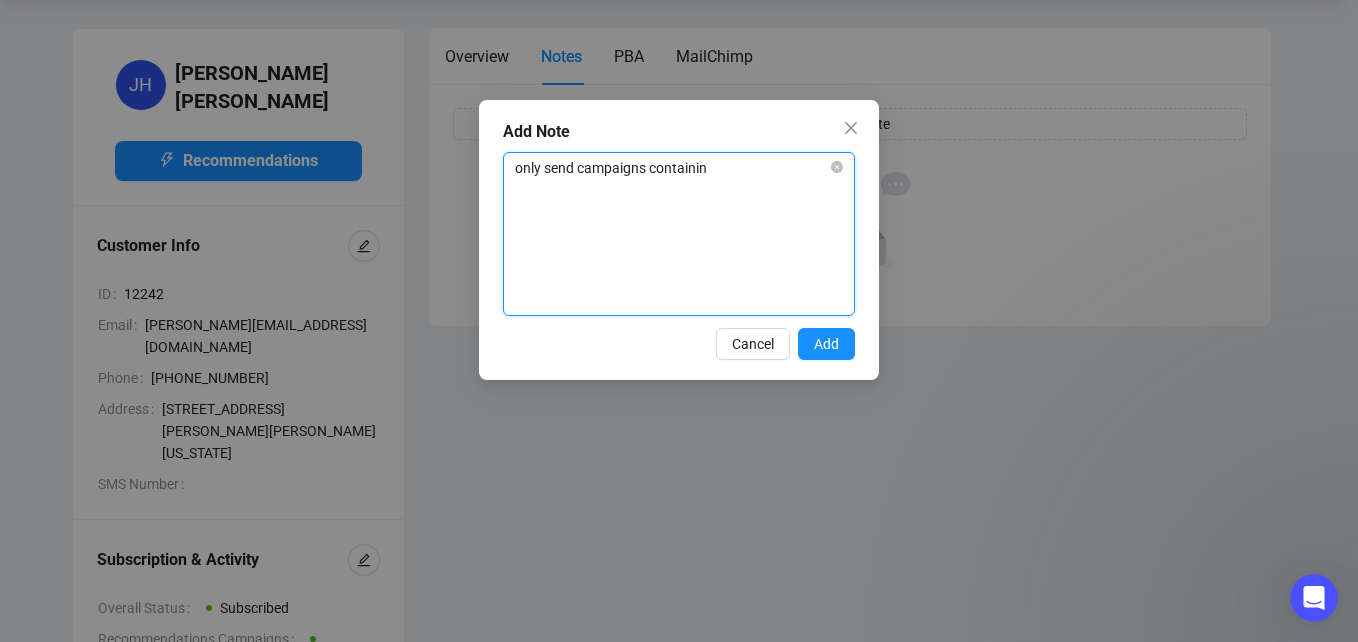type on "only send campaigns containing" 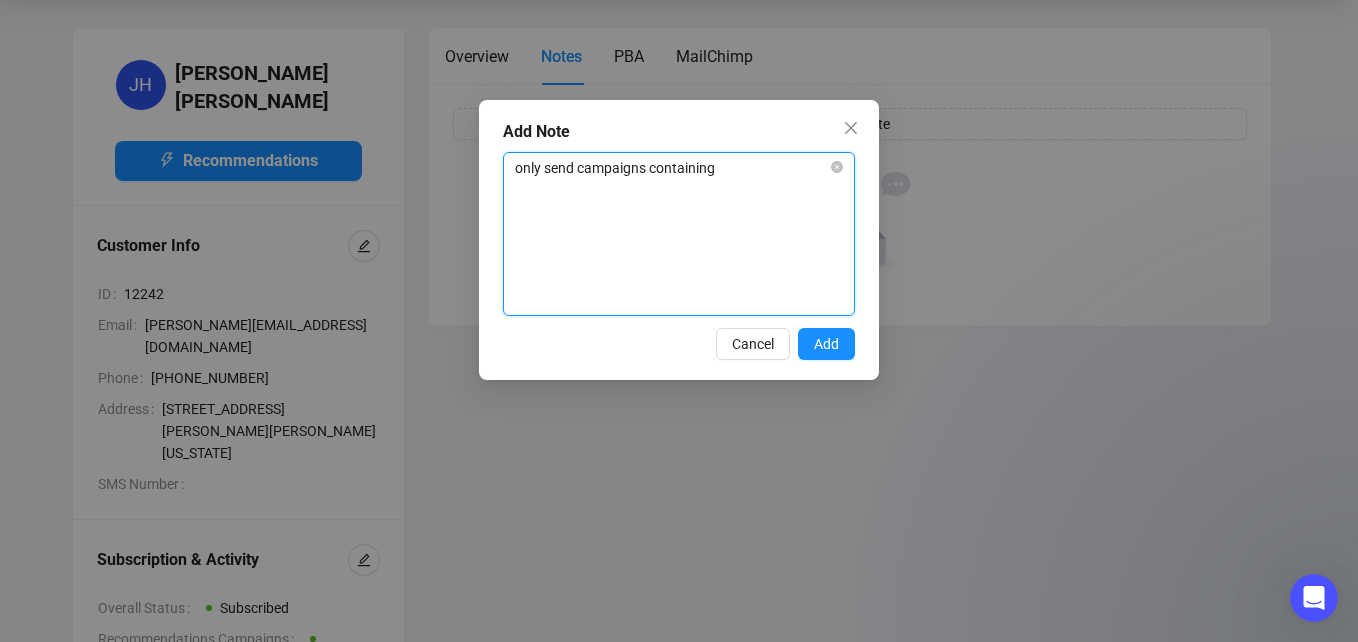 type on "only send campaigns containing" 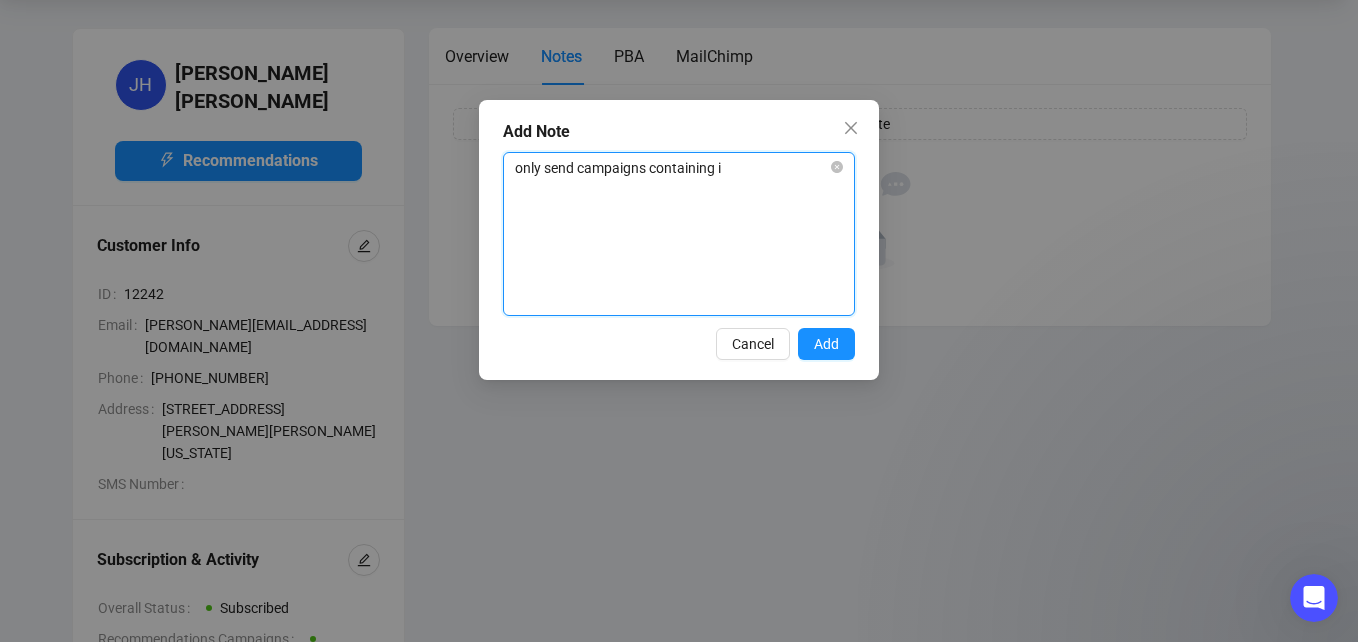 type on "only send campaigns containing in" 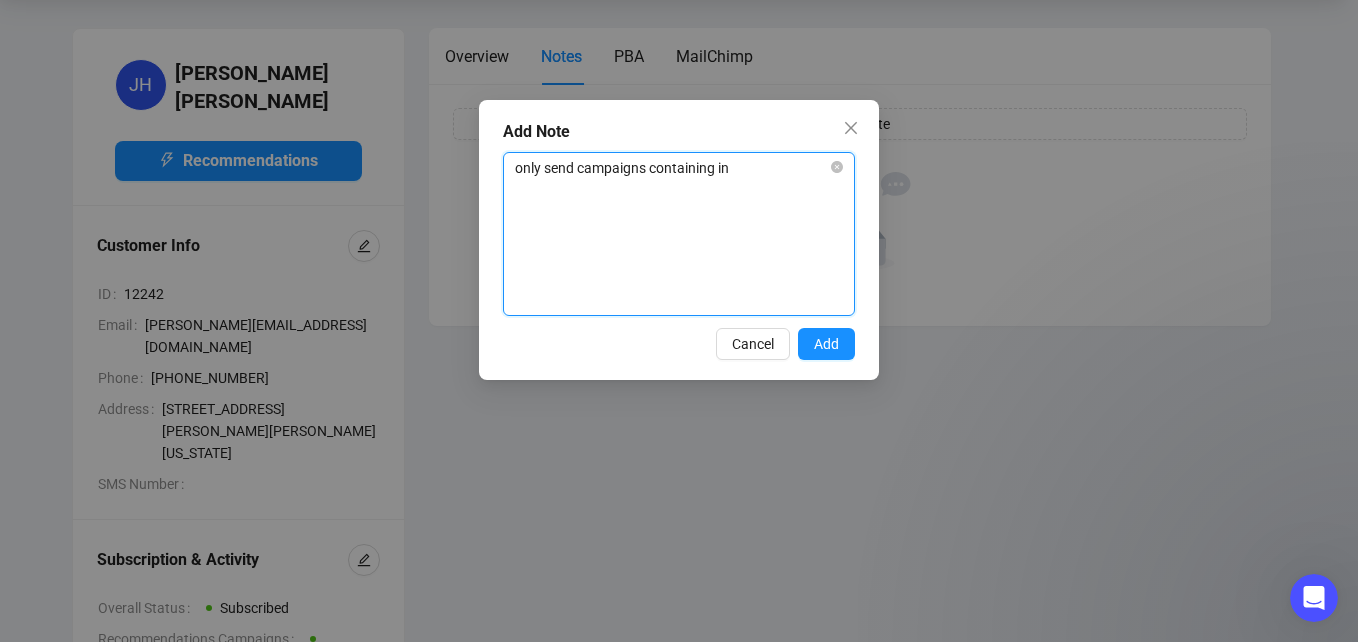 type on "only send campaigns containing int" 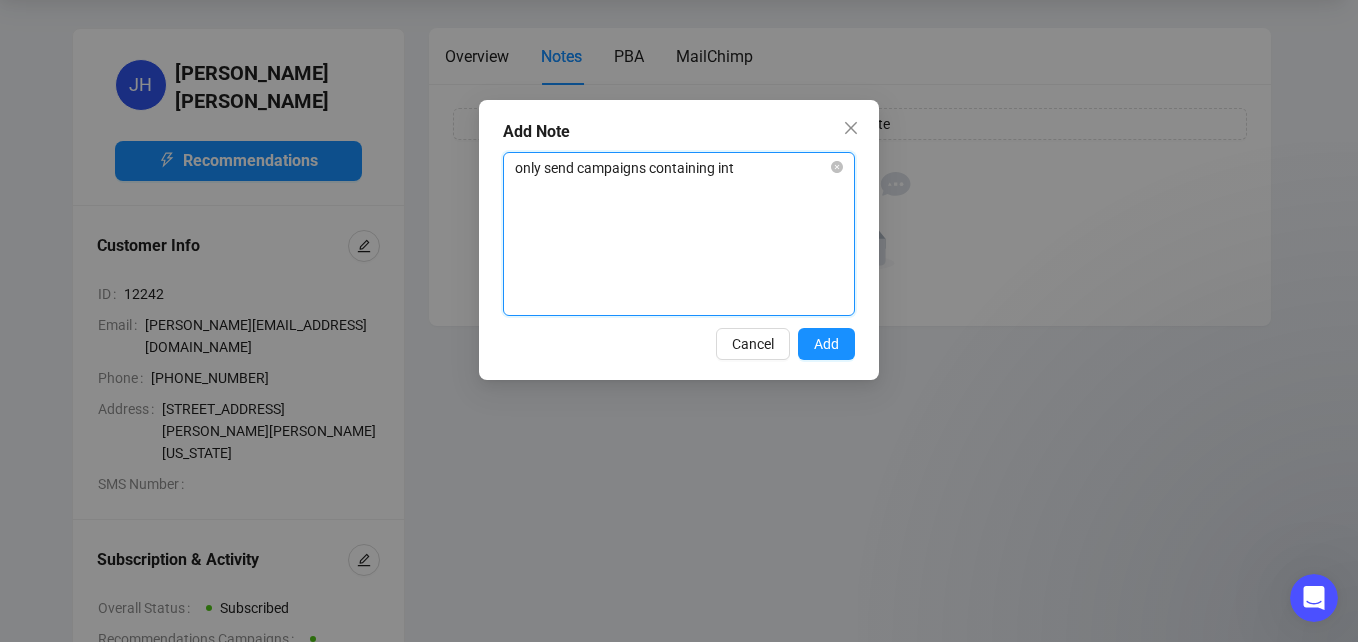 type on "only send campaigns containing inte" 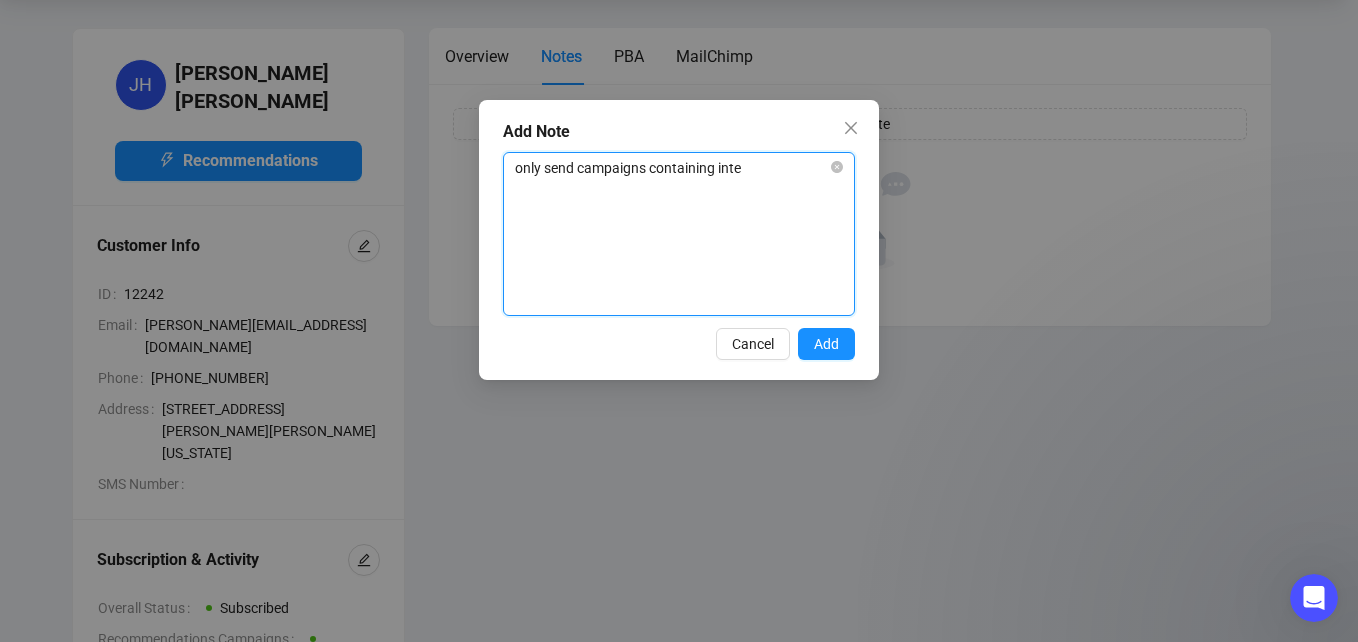 type on "only send campaigns containing inter" 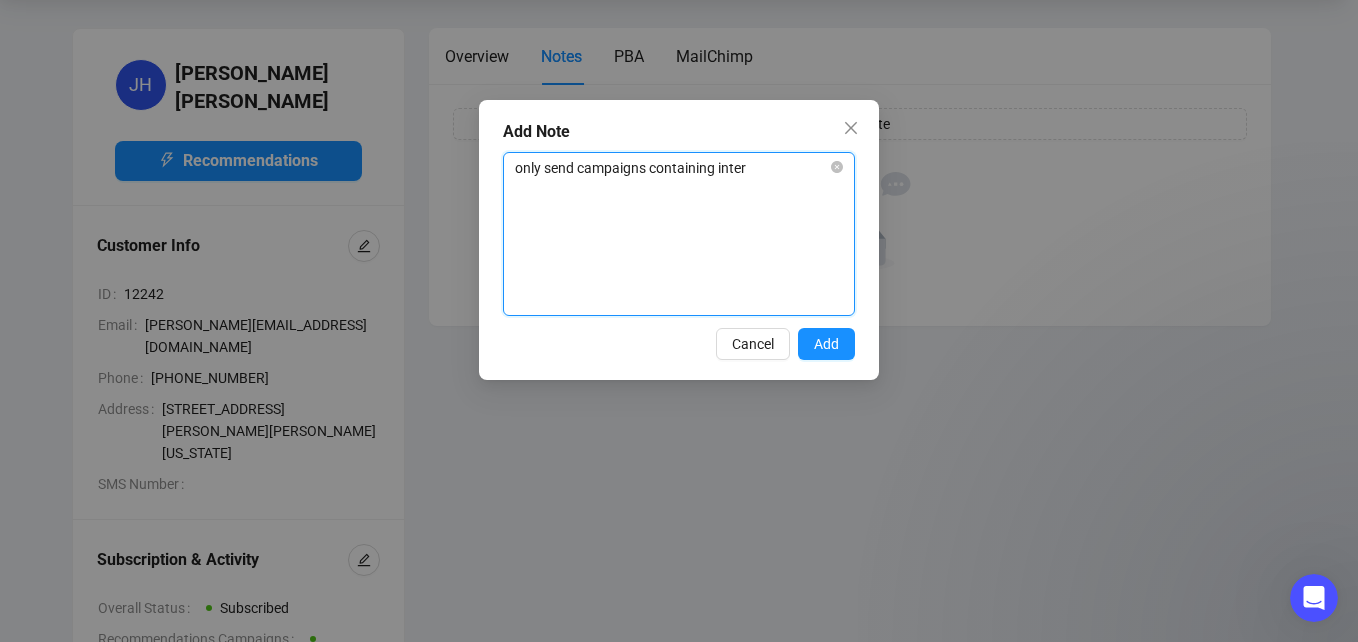 type on "only send campaigns containing intere" 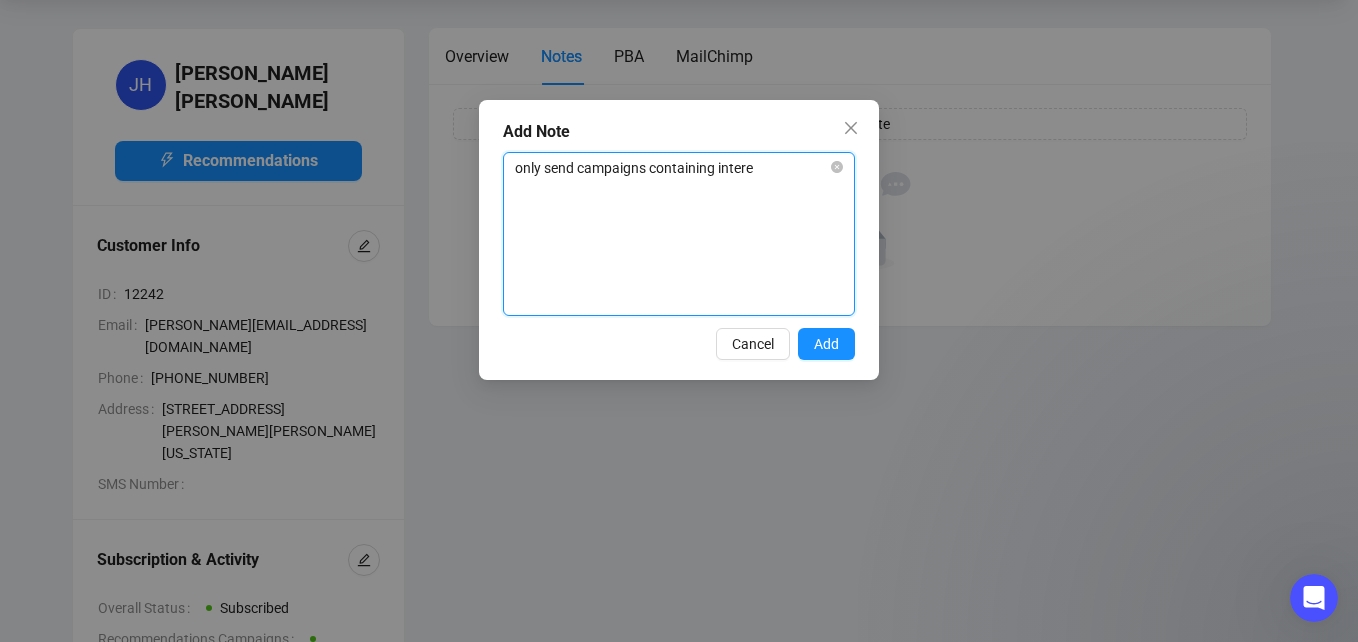 type on "only send campaigns containing interes" 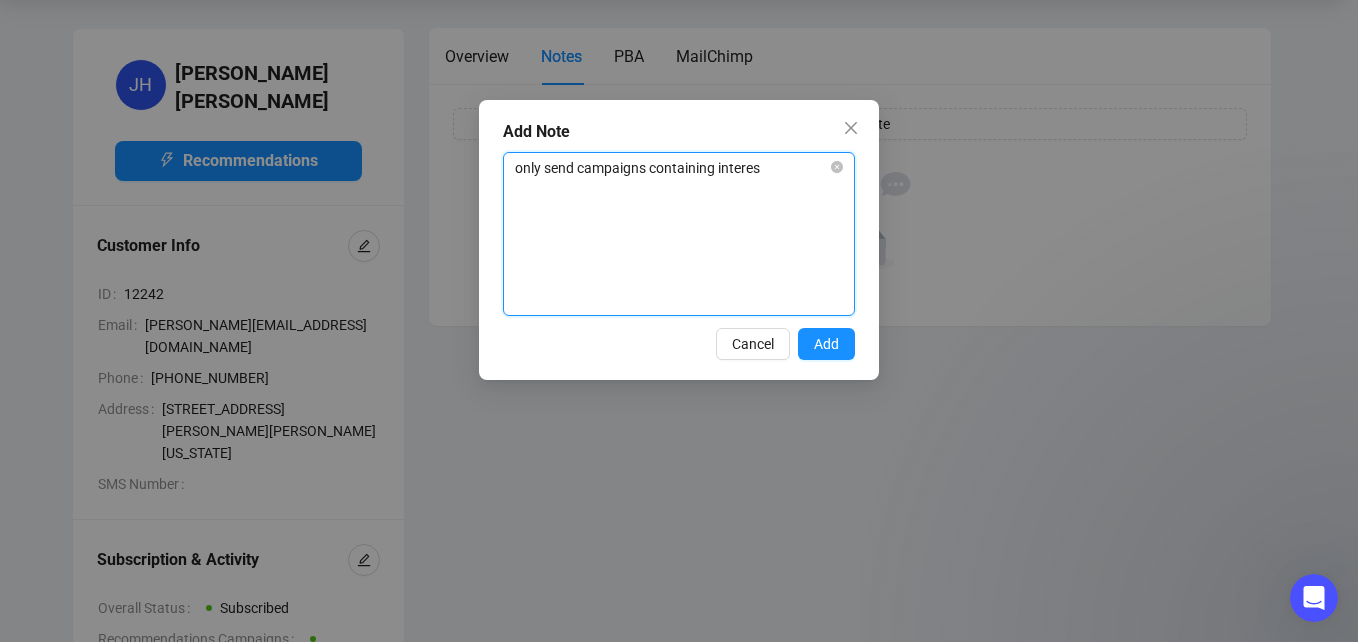 type 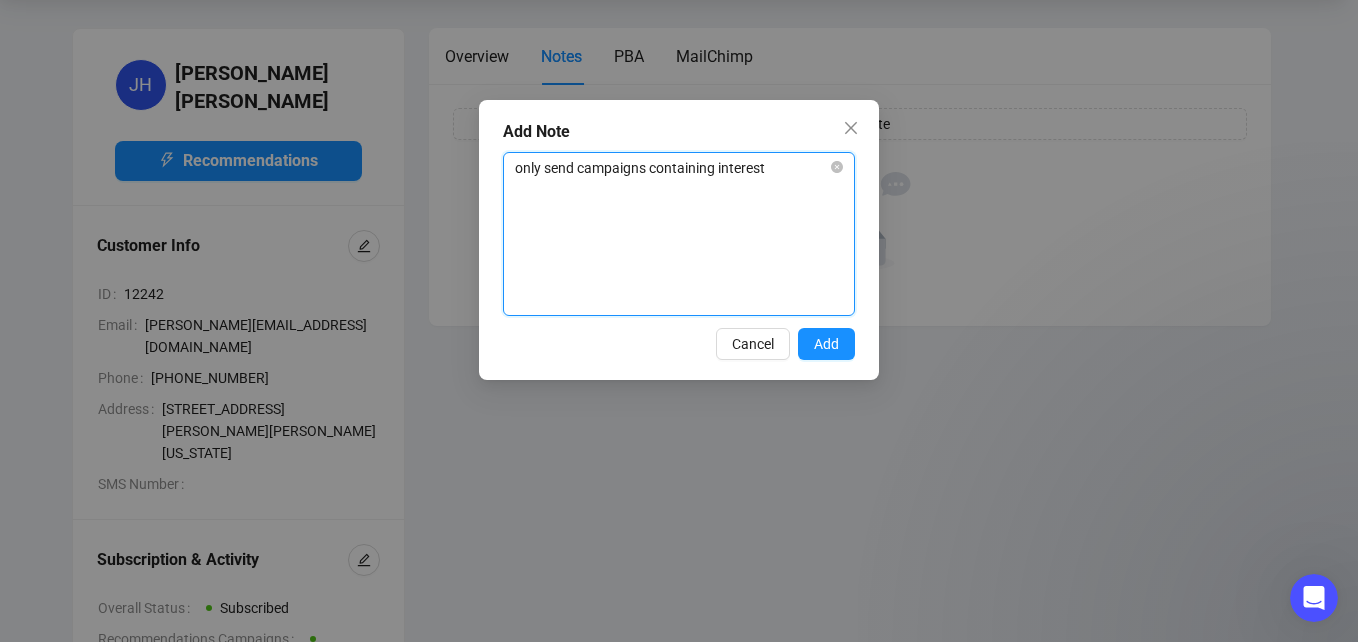 type on "only send campaigns containing interests" 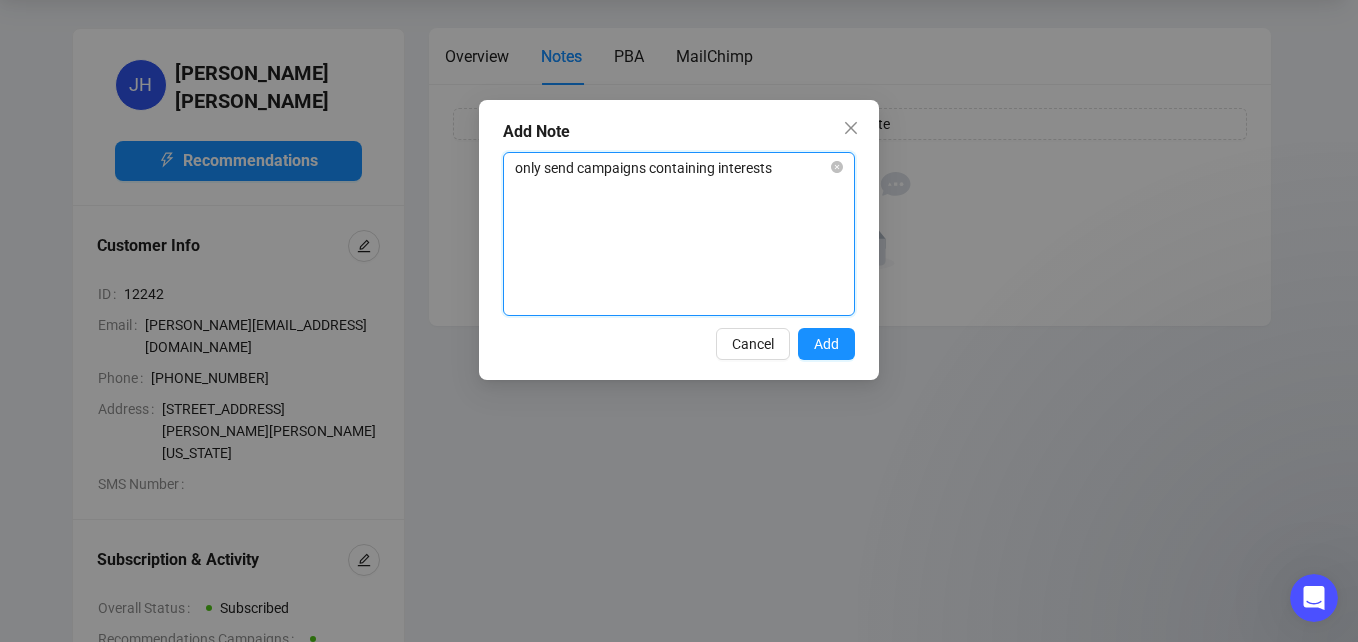 type on "only send campaigns containing interests" 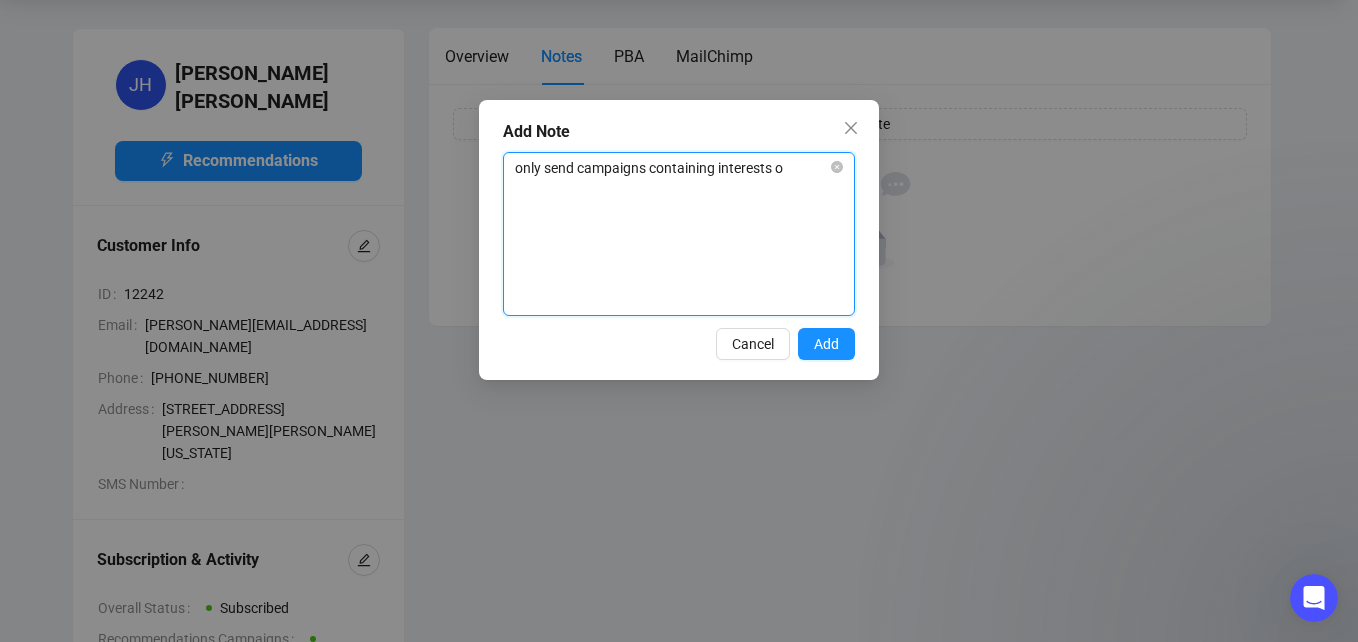 type on "only send campaigns containing interests of" 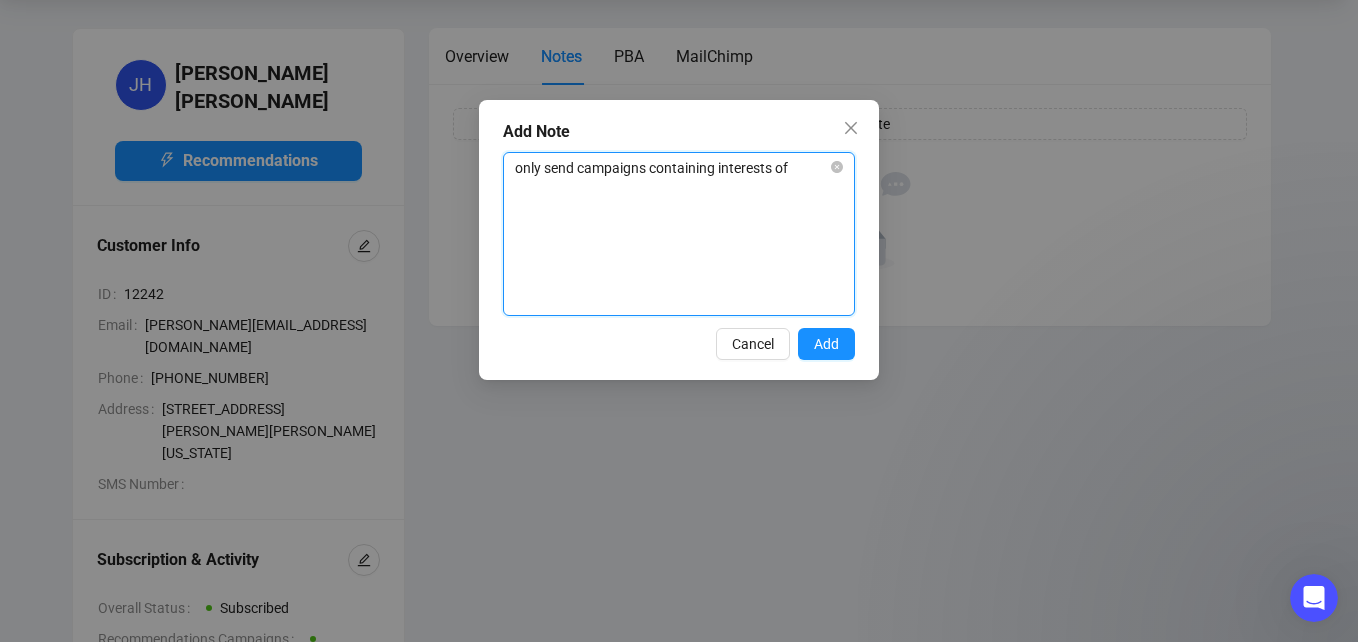 type on "only send campaigns containing interests of" 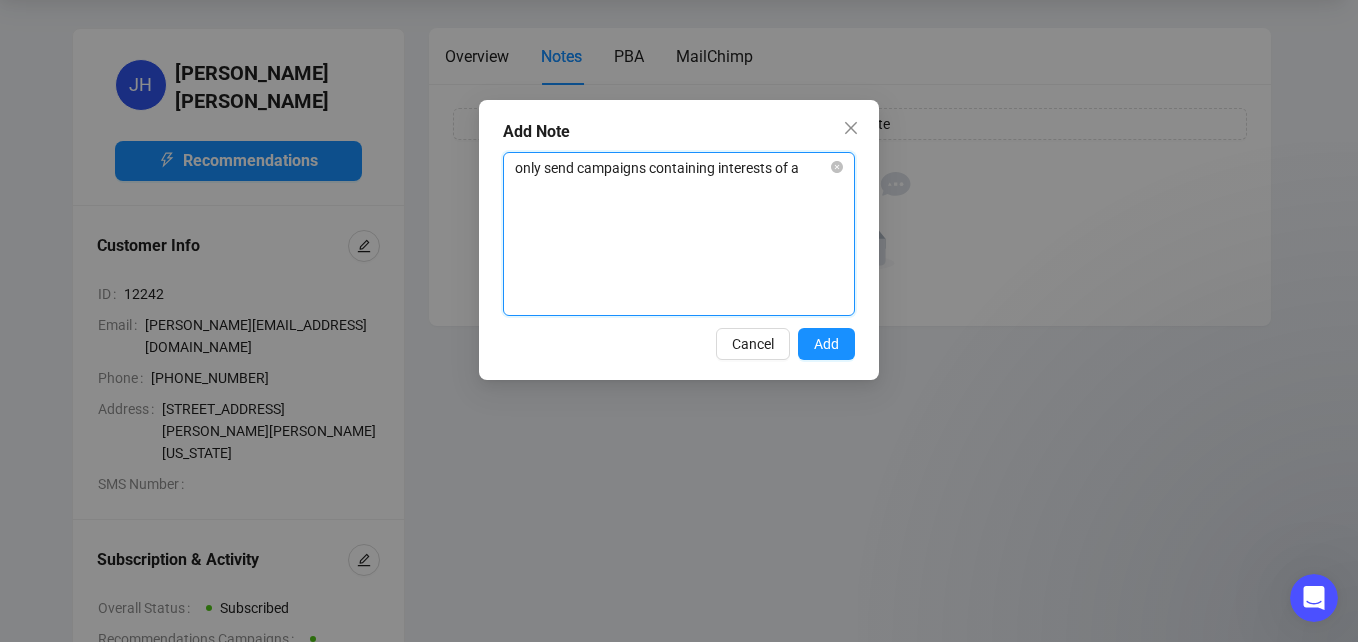 type 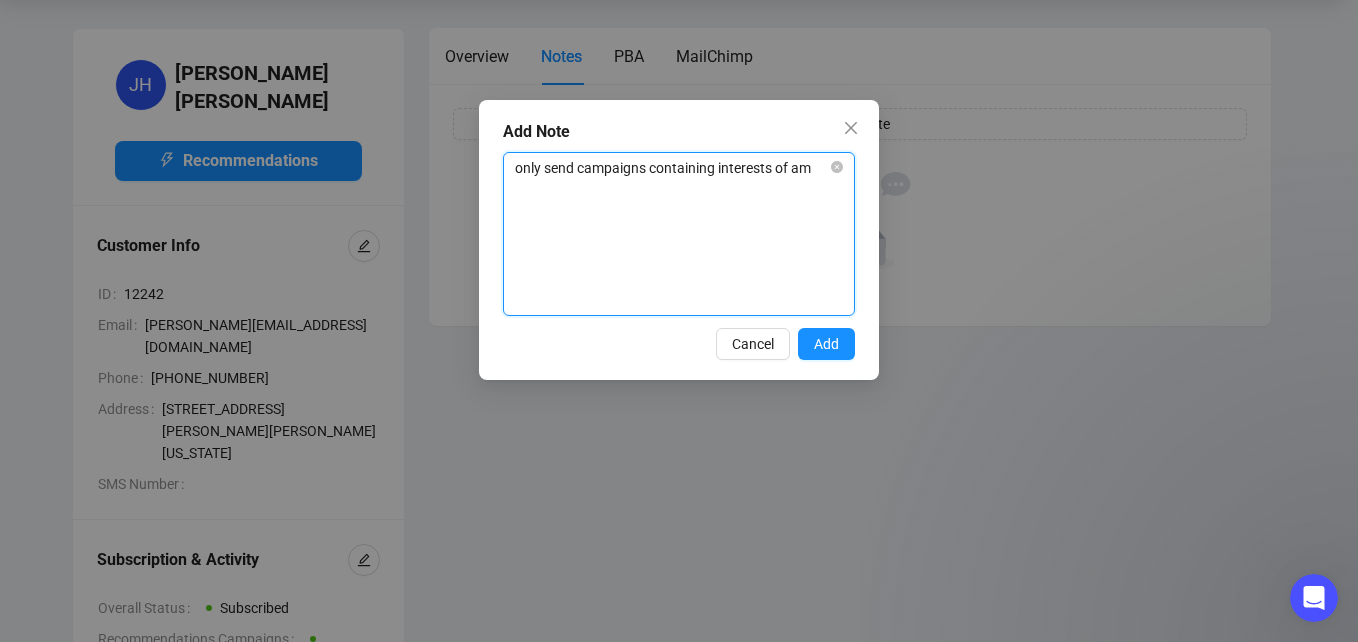 type on "only send campaigns containing interests of ame" 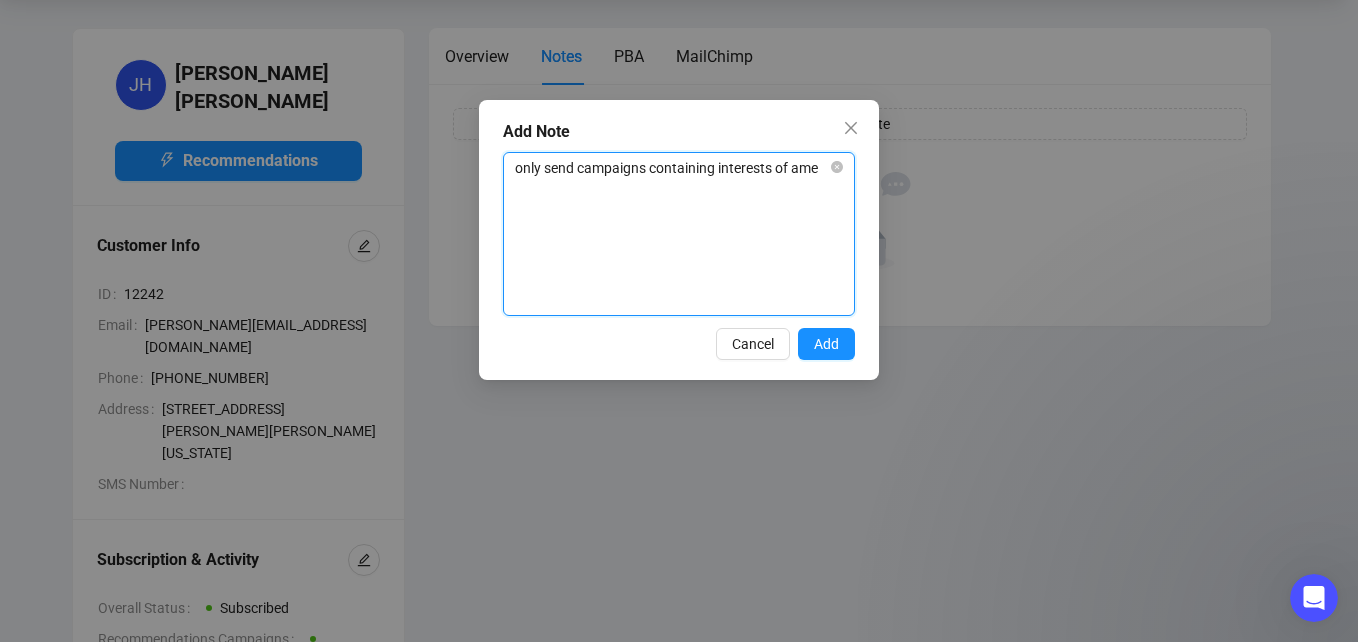 type on "only send campaigns containing interests of amer" 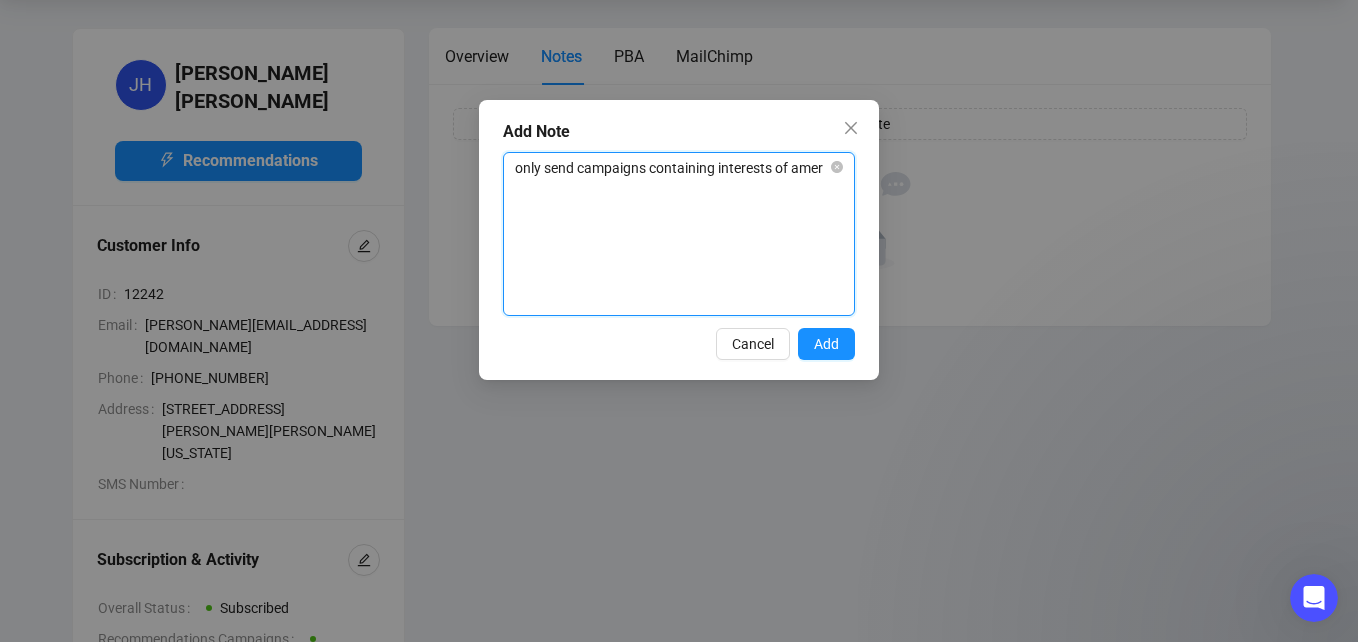 type on "only send campaigns containing interests of ameri" 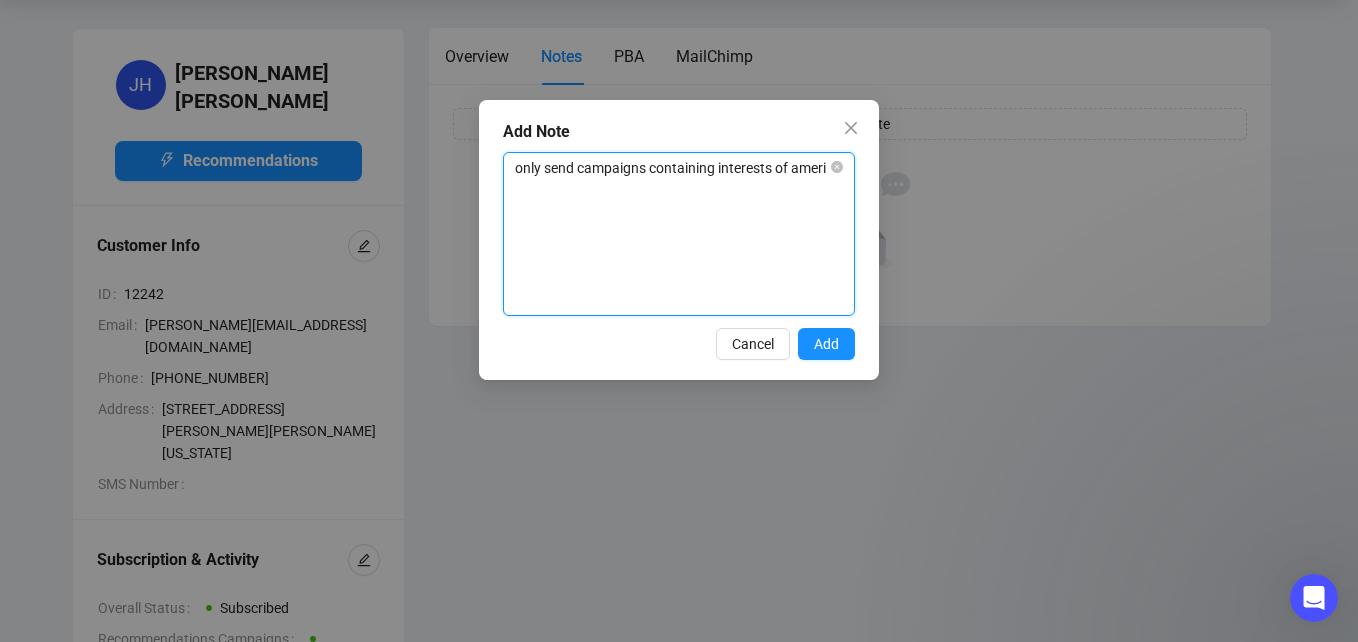 type on "only send campaigns containing interests of americ" 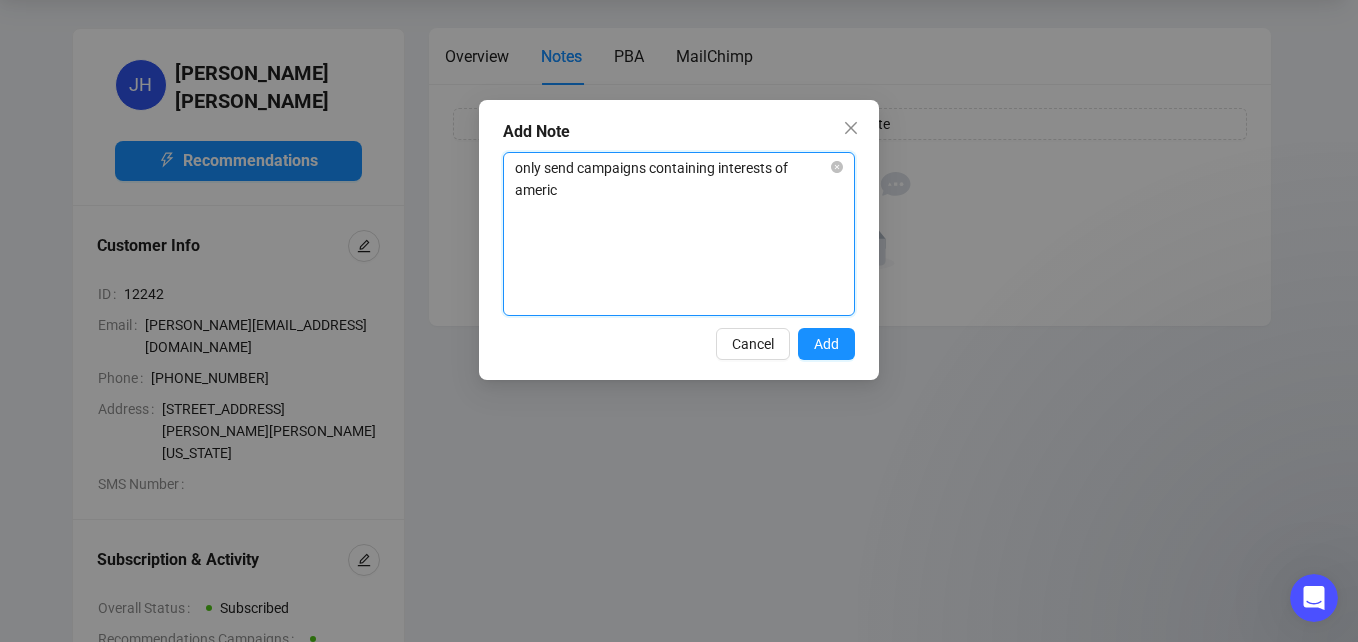type on "only send campaigns containing interests of americn" 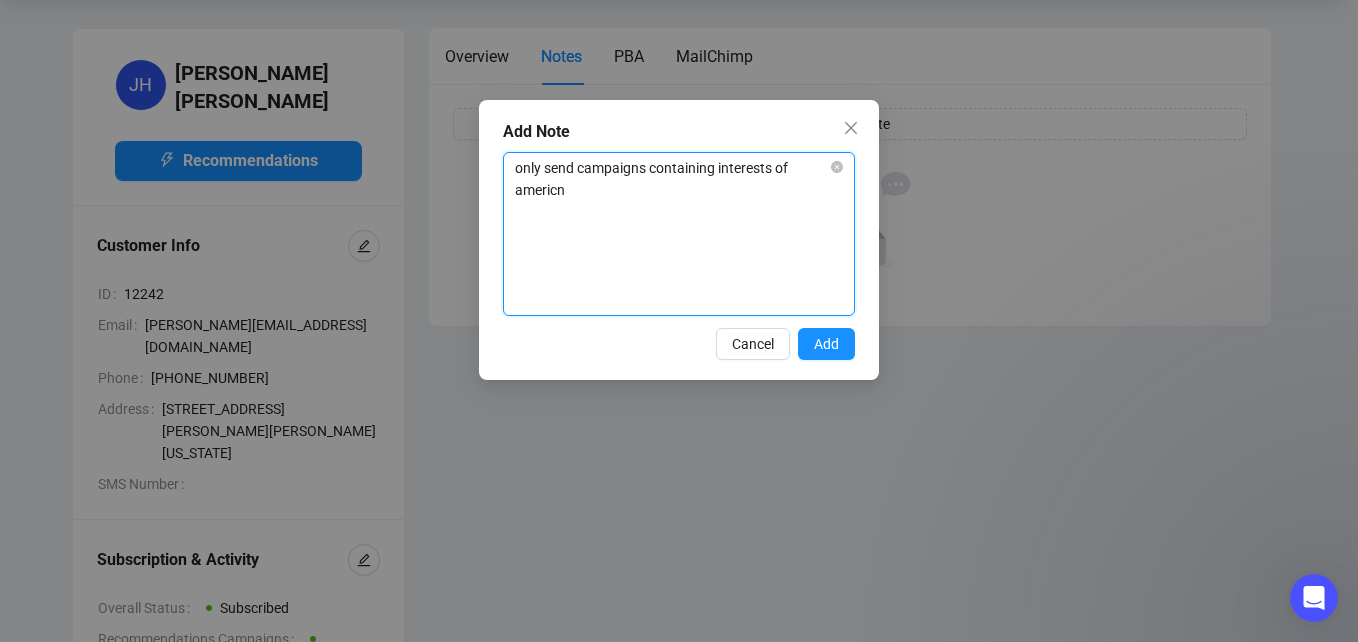 type on "only send campaigns containing interests of americna" 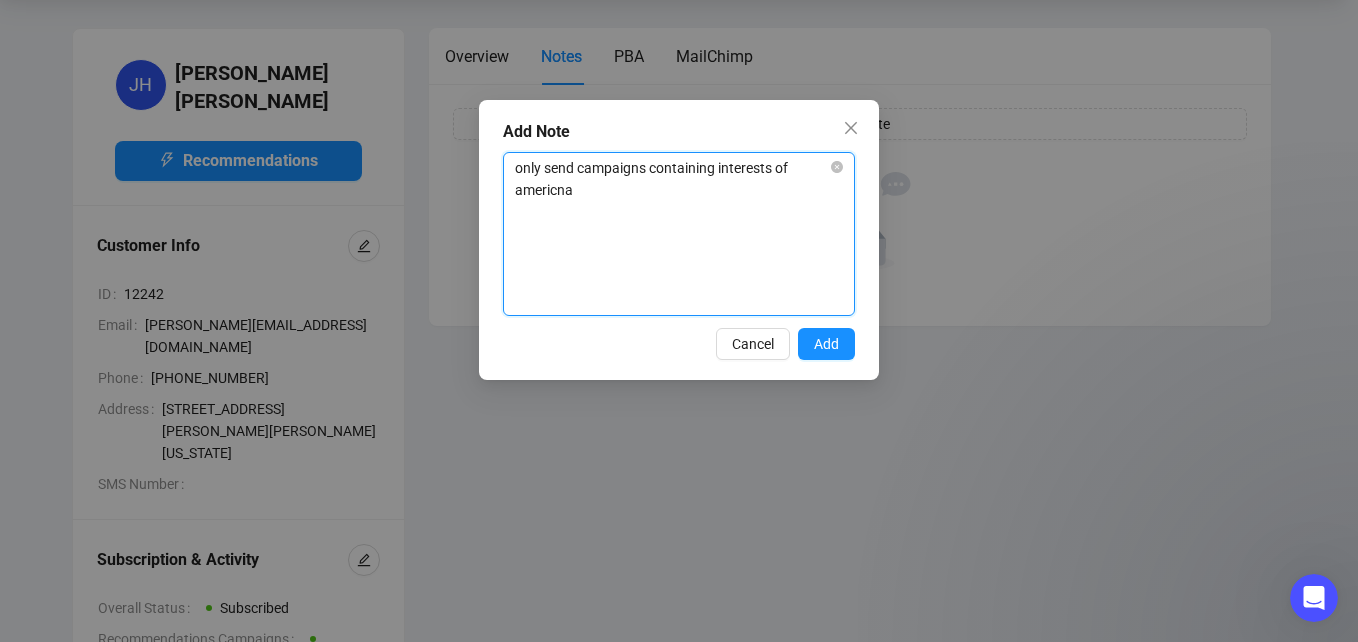 type on "only send campaigns containing interests of americna=" 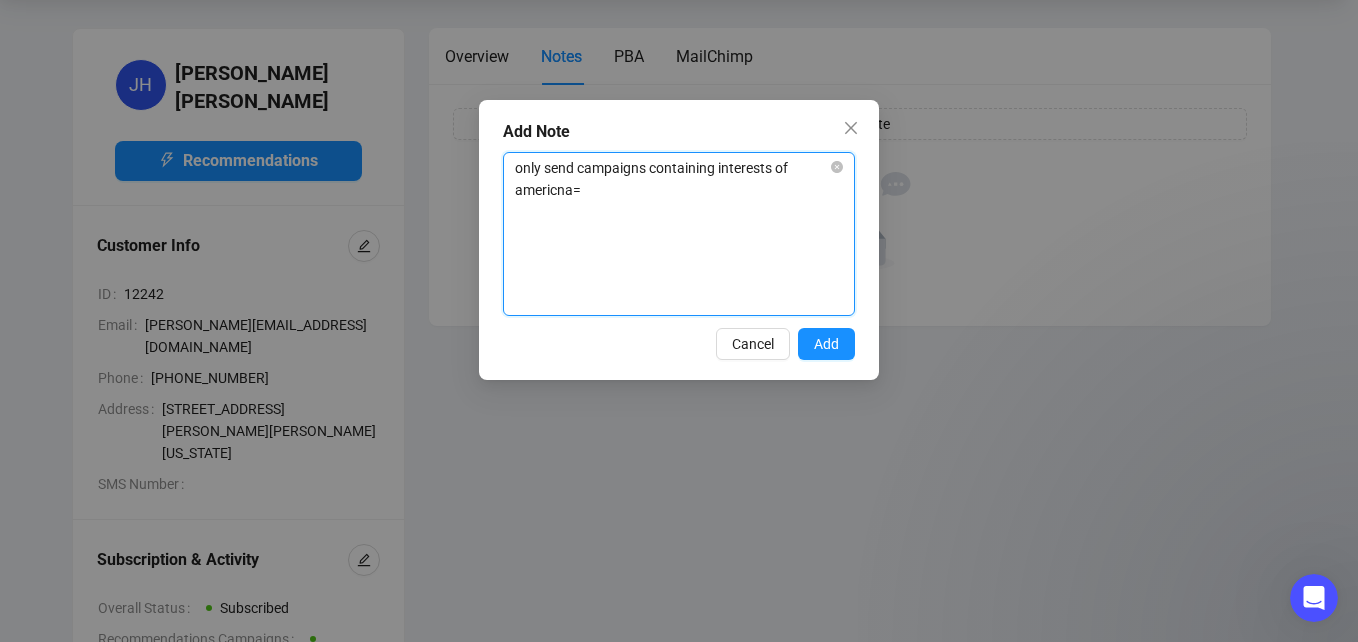 type on "only send campaigns containing interests of americna==" 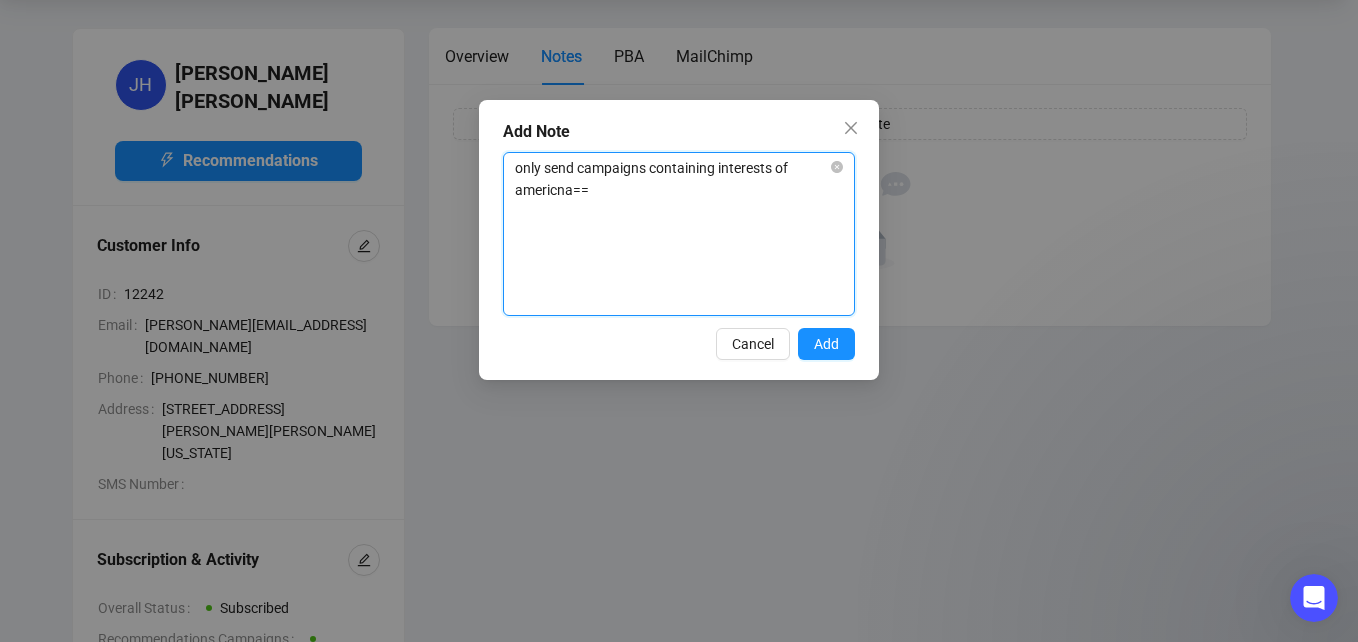 type on "only send campaigns containing interests of americna=" 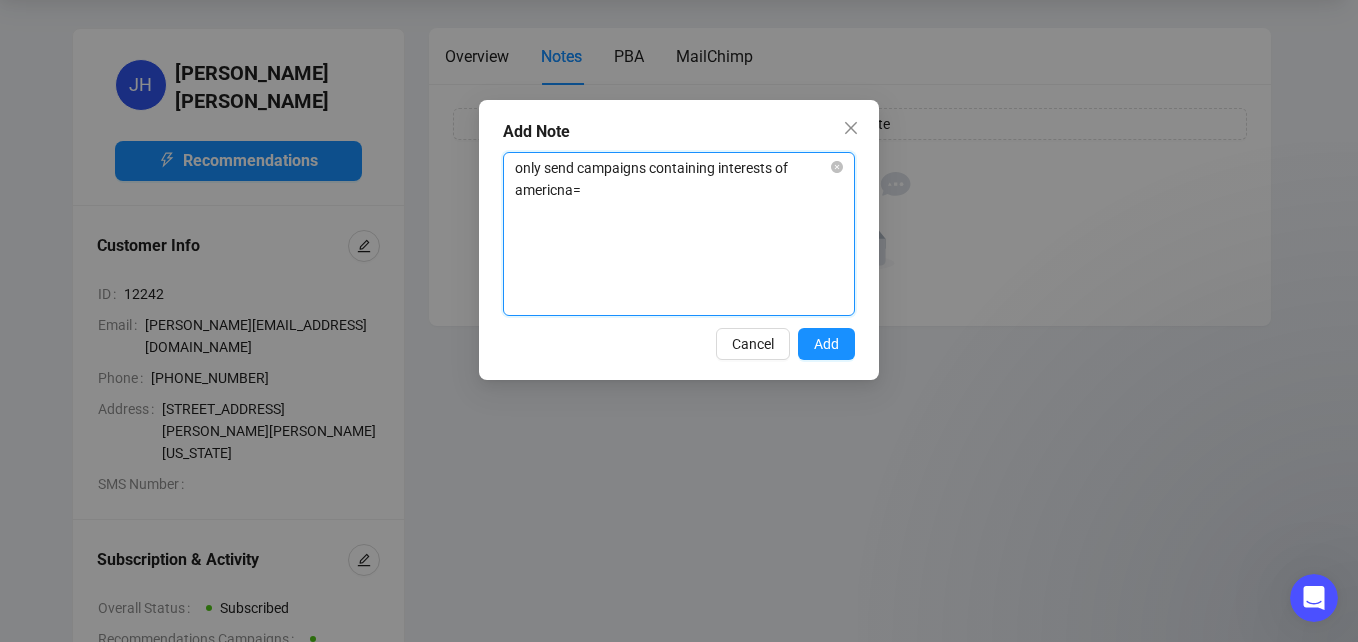 type on "only send campaigns containing interests of americna" 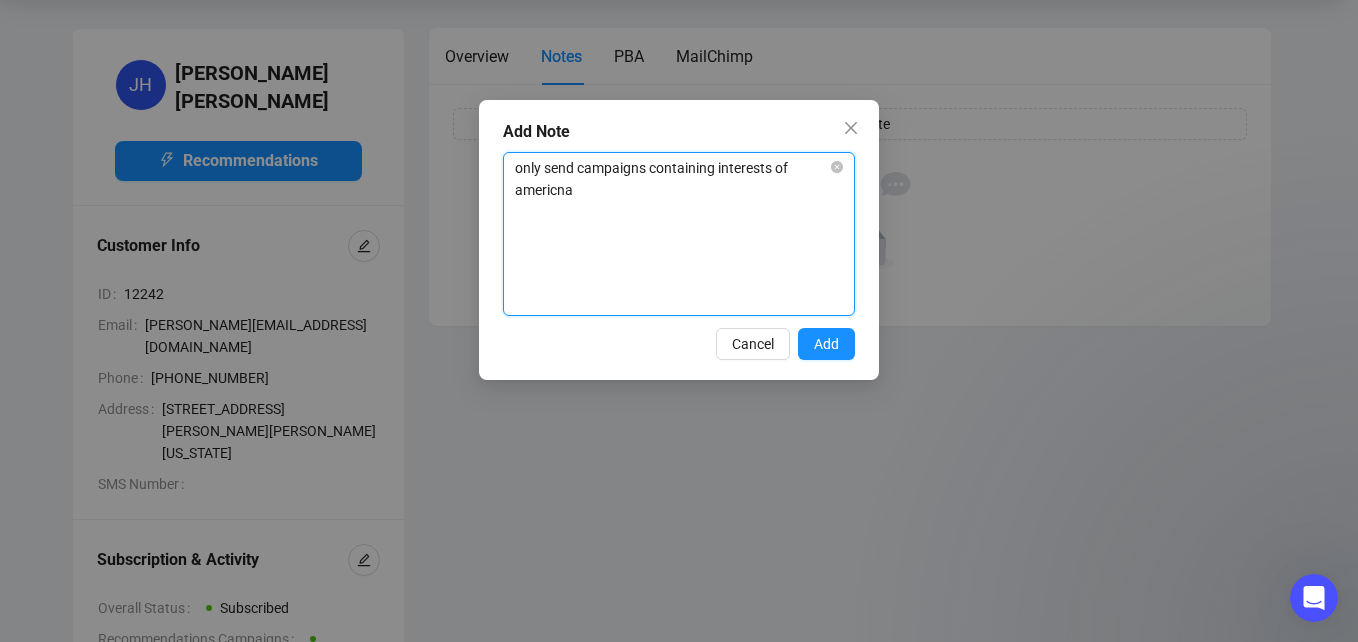 type on "only send campaigns containing interests of americn" 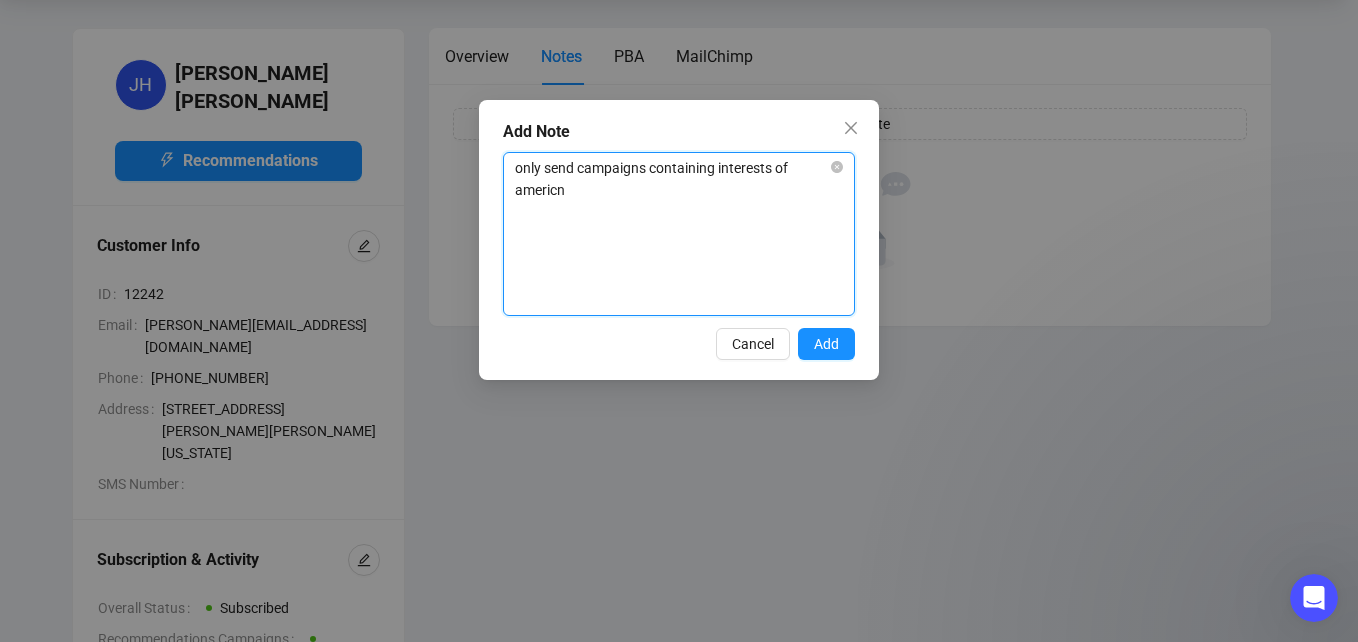 type on "only send campaigns containing interests of americ" 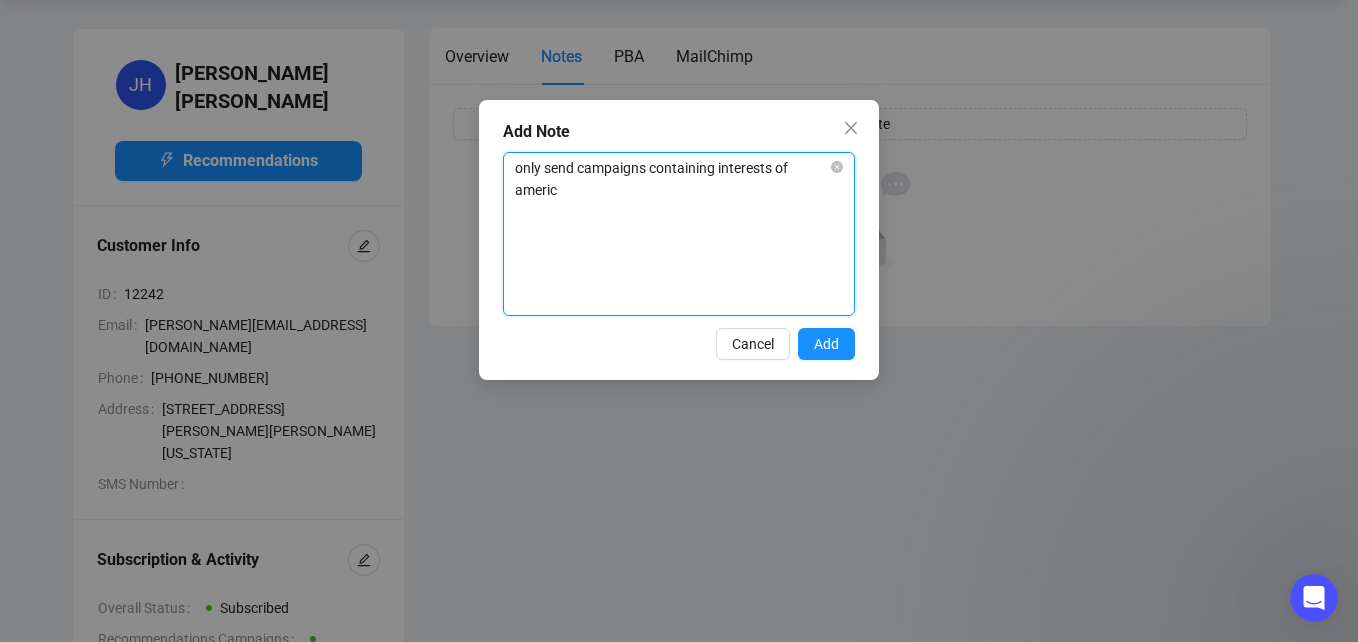 type on "only send campaigns containing interests of america" 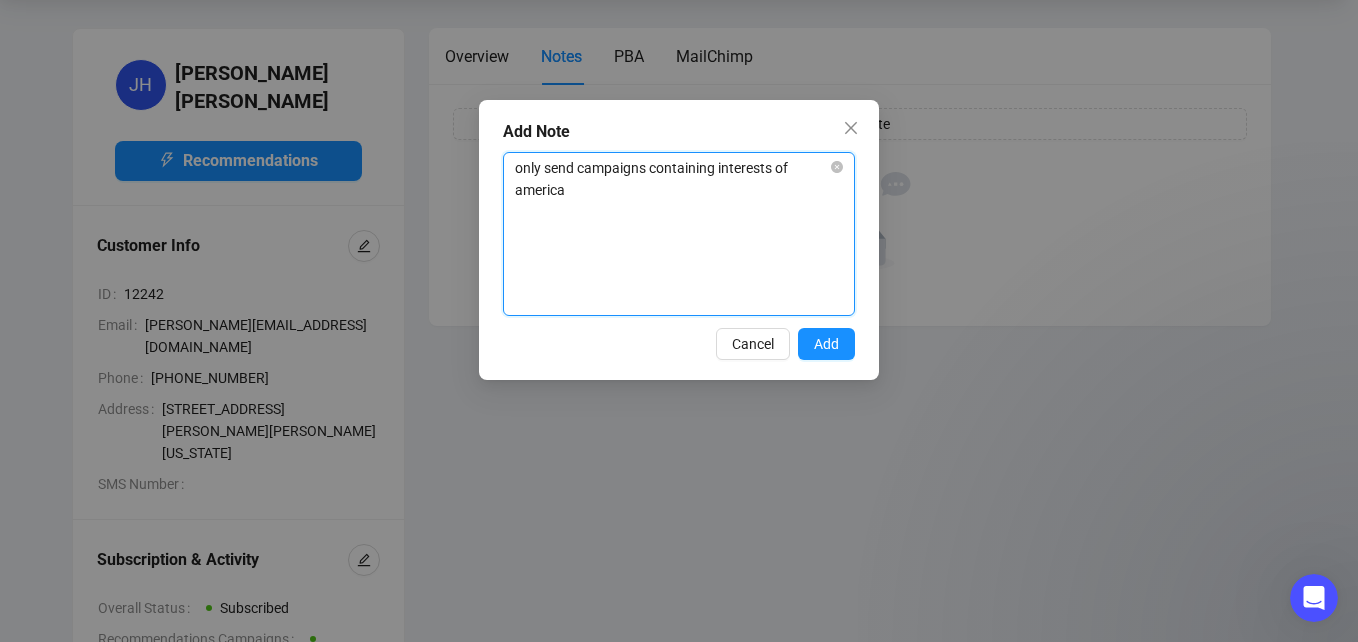 type on "only send campaigns containing interests of american" 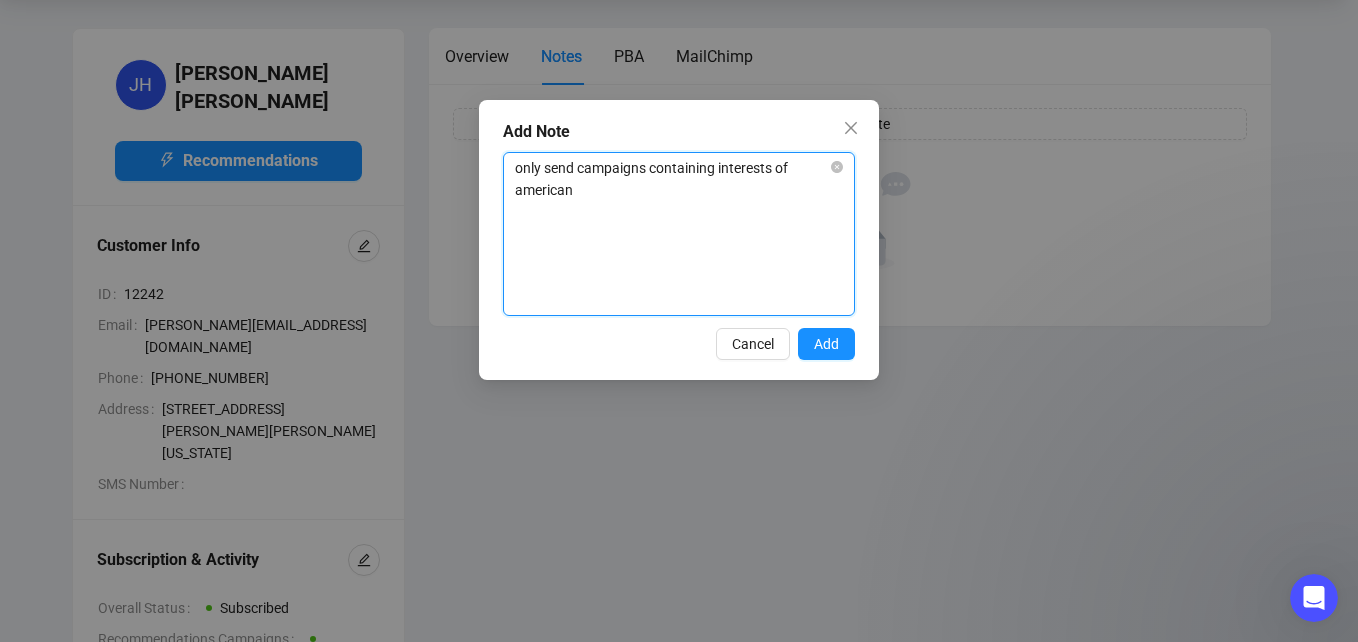 type on "only send campaigns containing interests of americana" 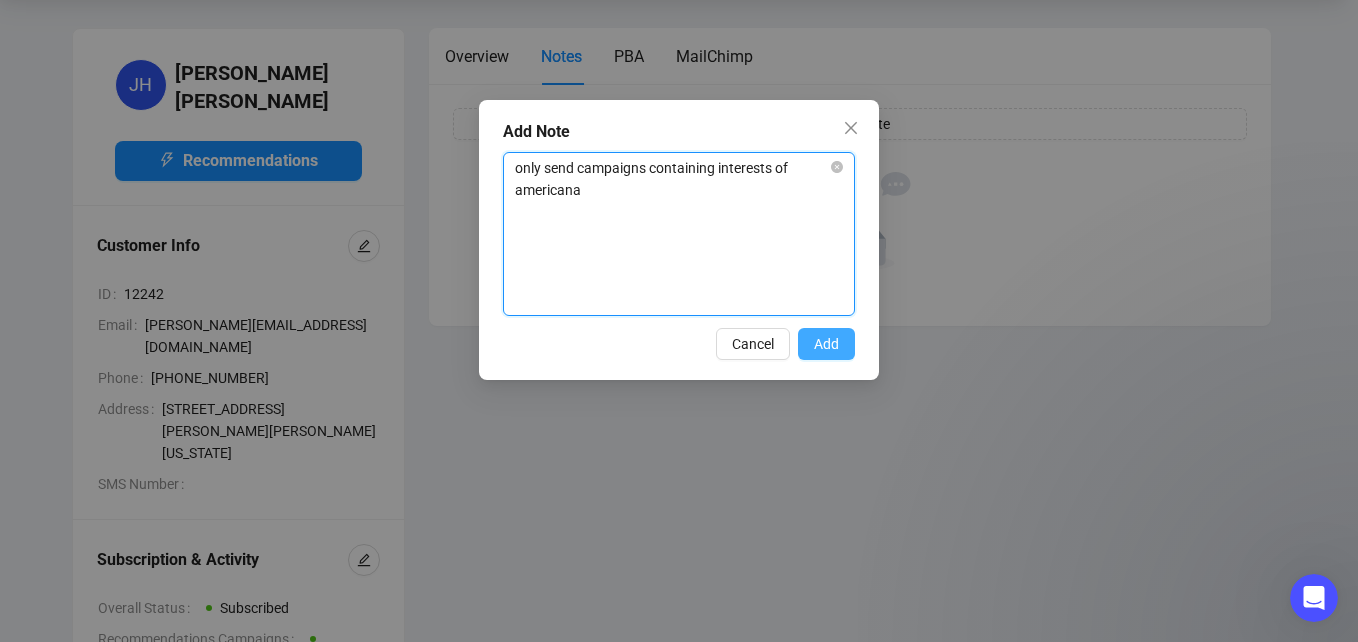 type on "only send campaigns containing interests of americana" 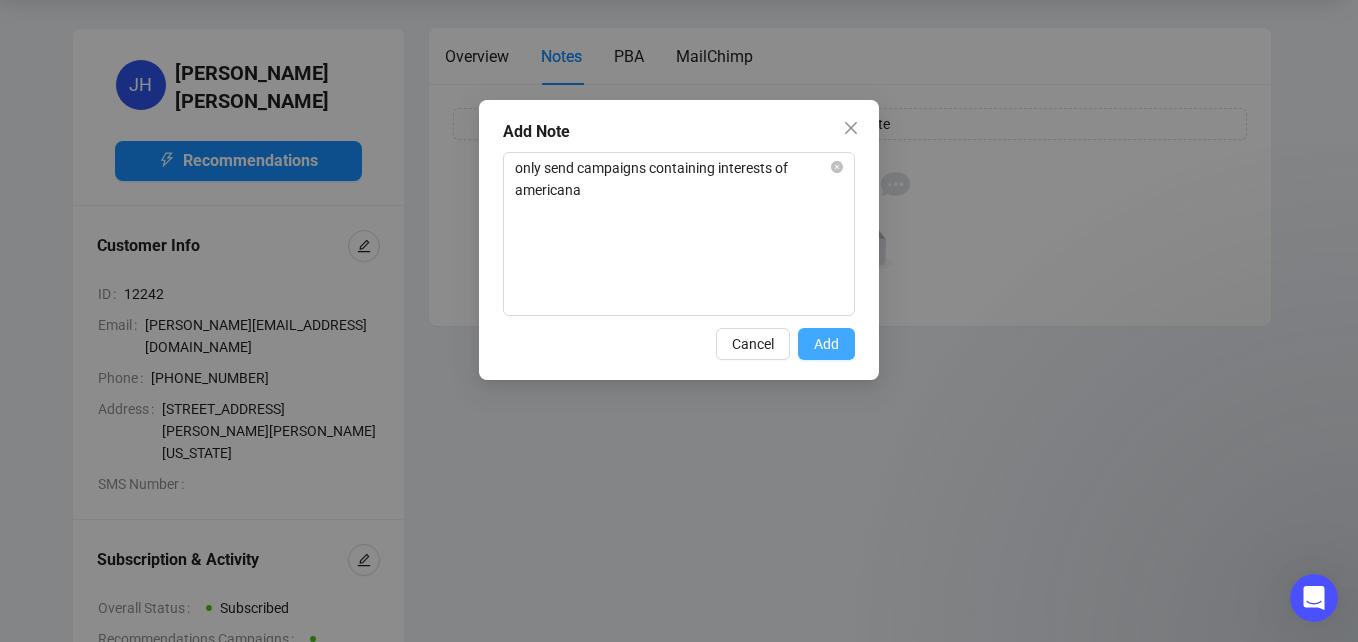 click on "Add" at bounding box center [826, 344] 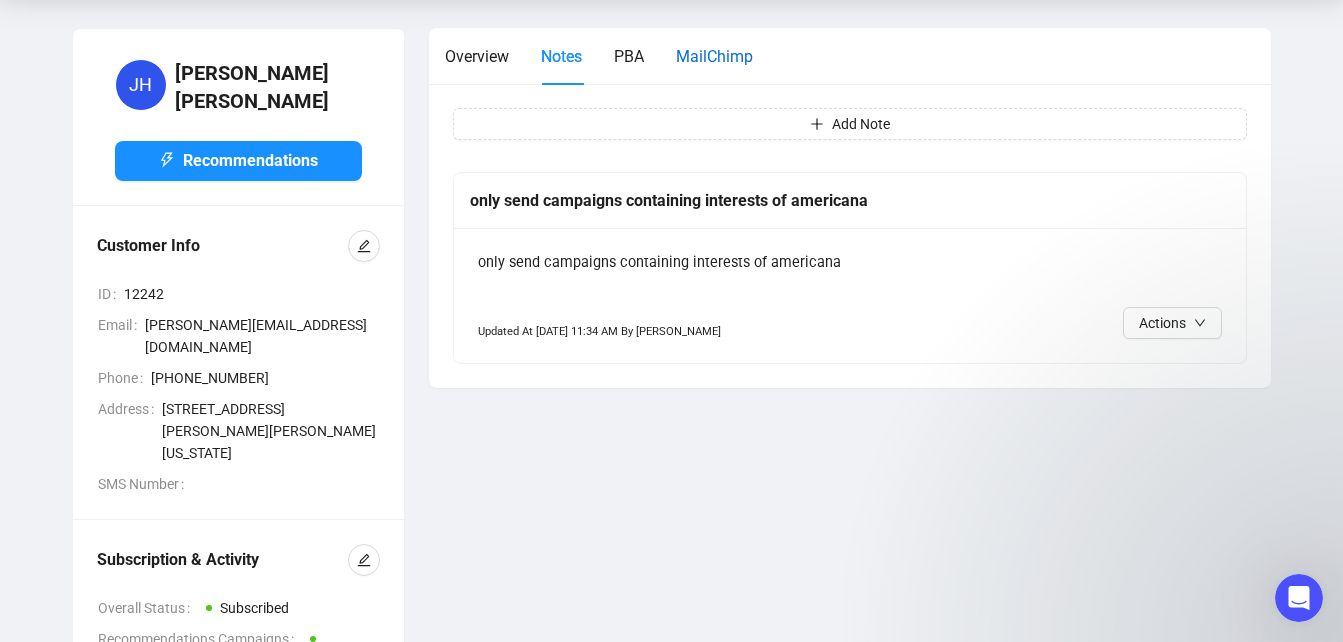 click on "MailChimp" at bounding box center (714, 56) 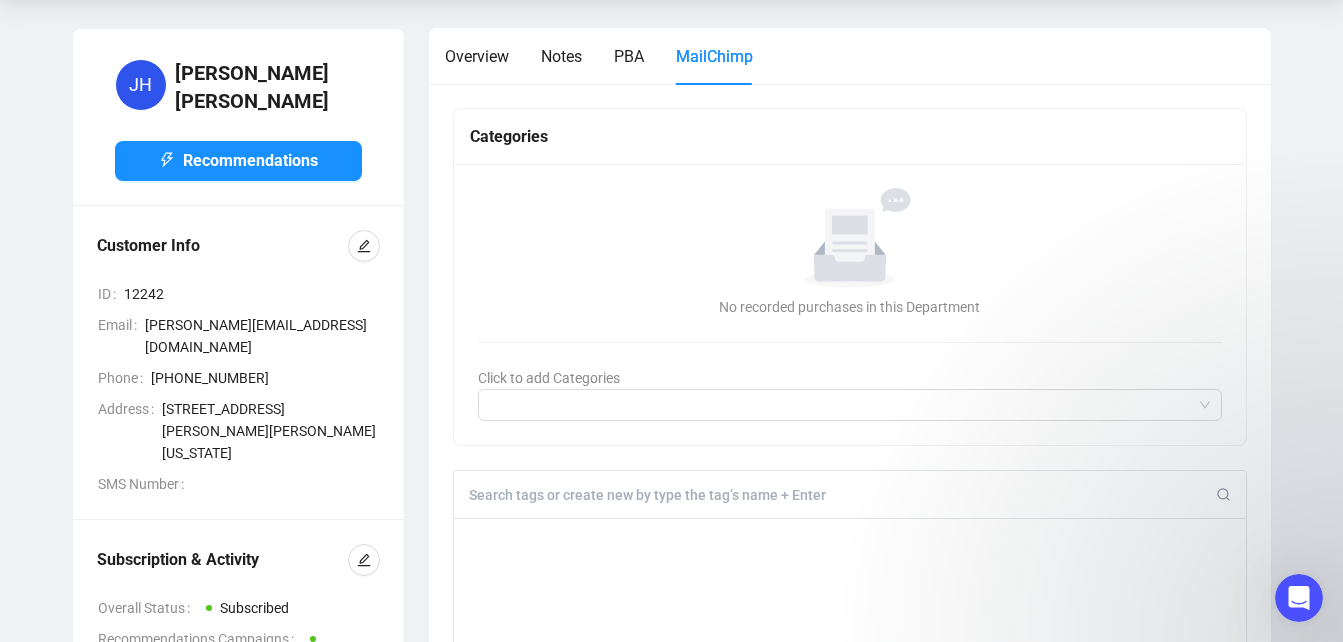 click on "Overview Notes PBA MailChimp" at bounding box center [599, 56] 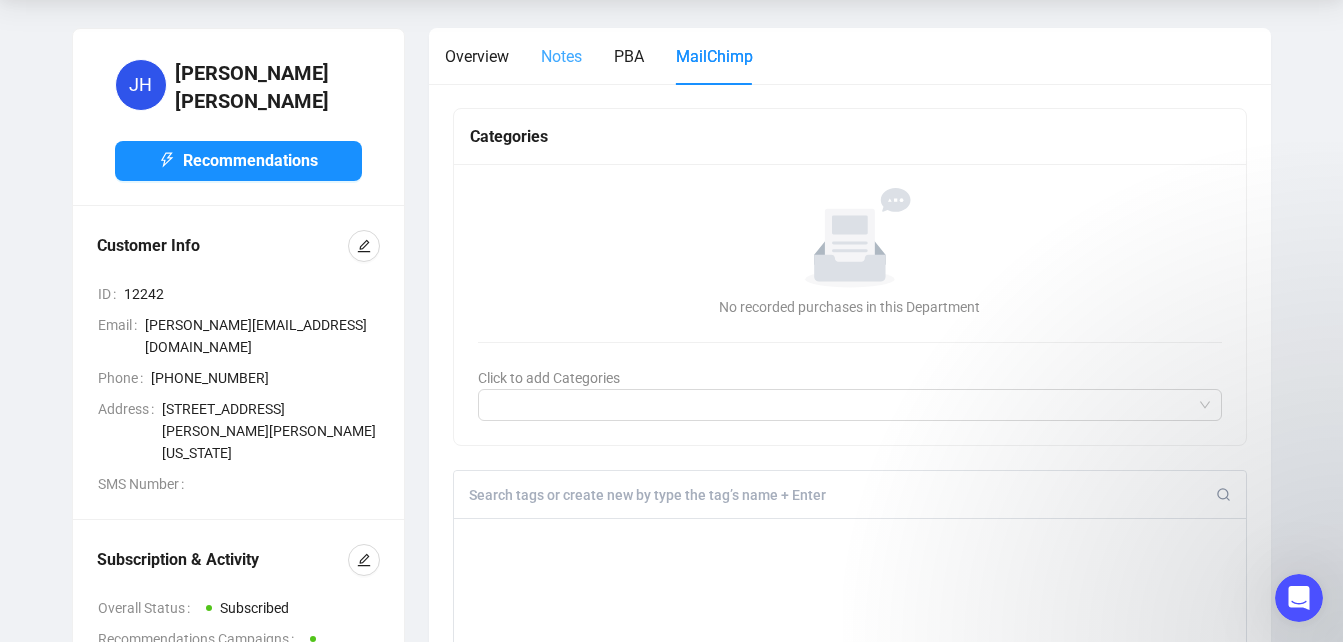 click on "Notes" at bounding box center [561, 56] 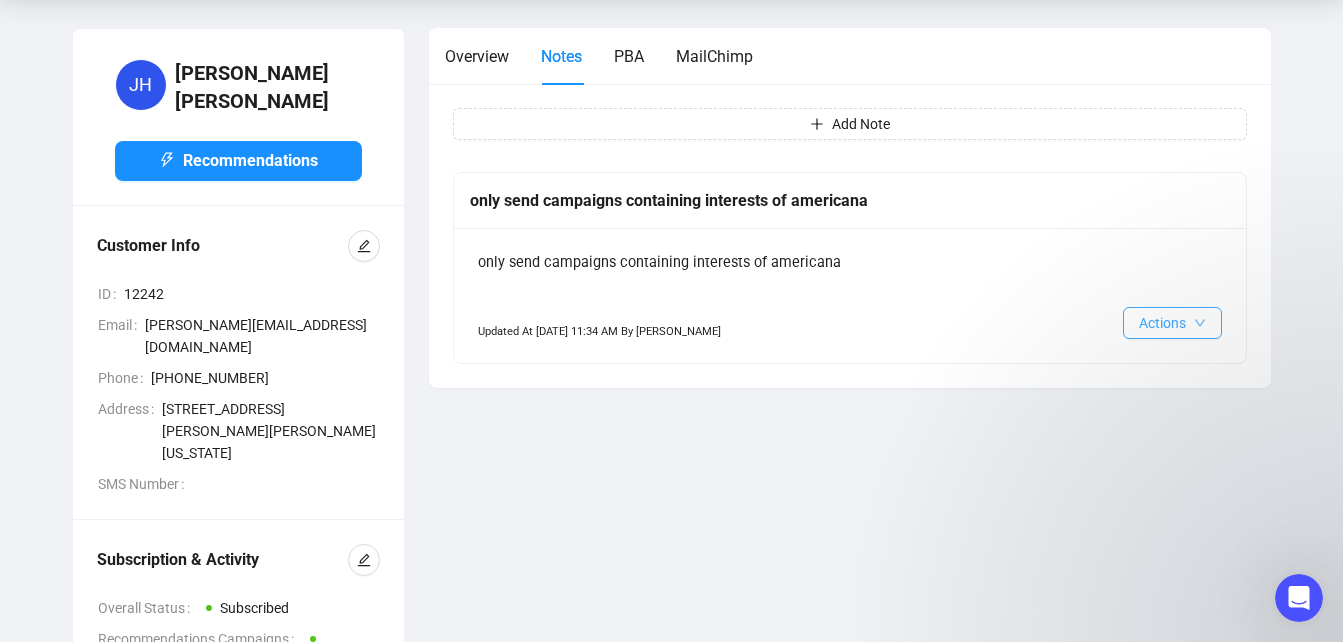click on "Actions" at bounding box center [1162, 323] 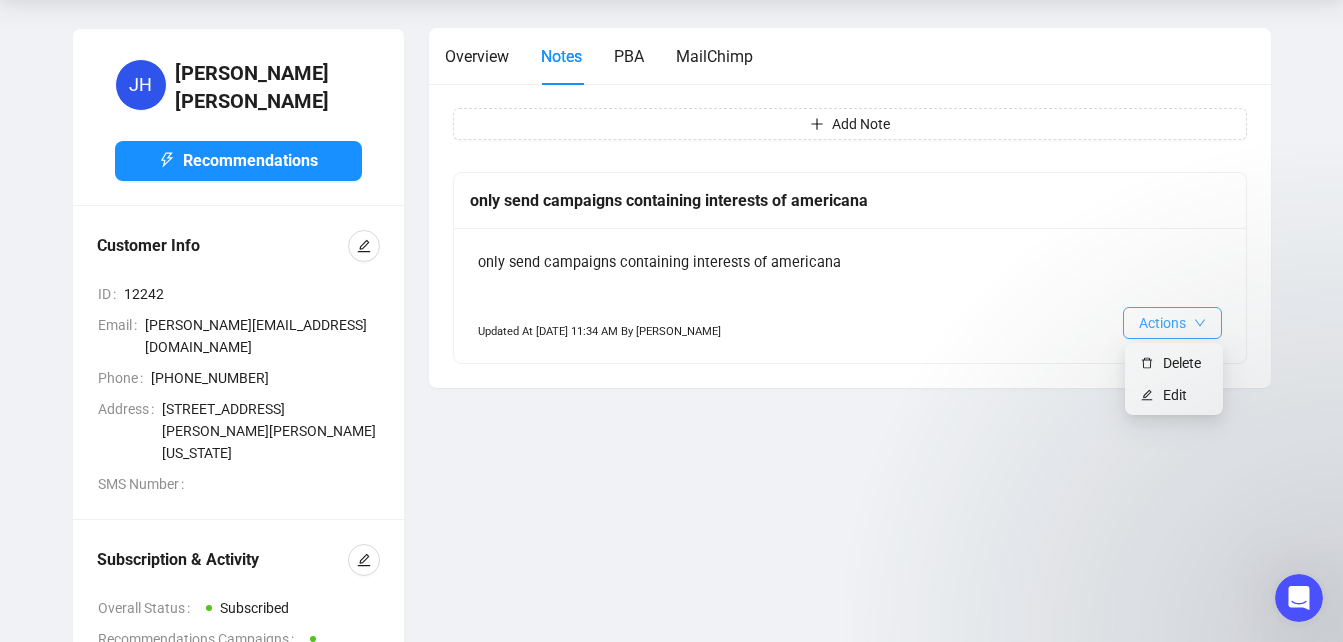 click on "Actions" at bounding box center (1162, 323) 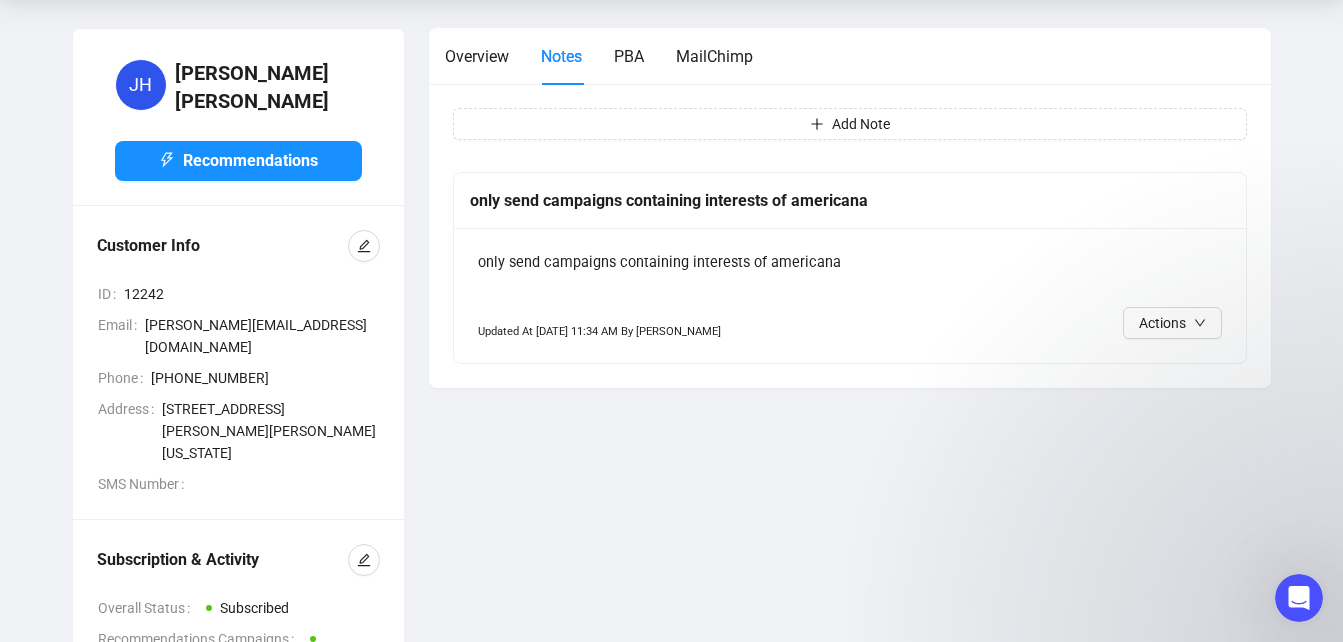 click on "Overview Notes PBA MailChimp" at bounding box center (599, 56) 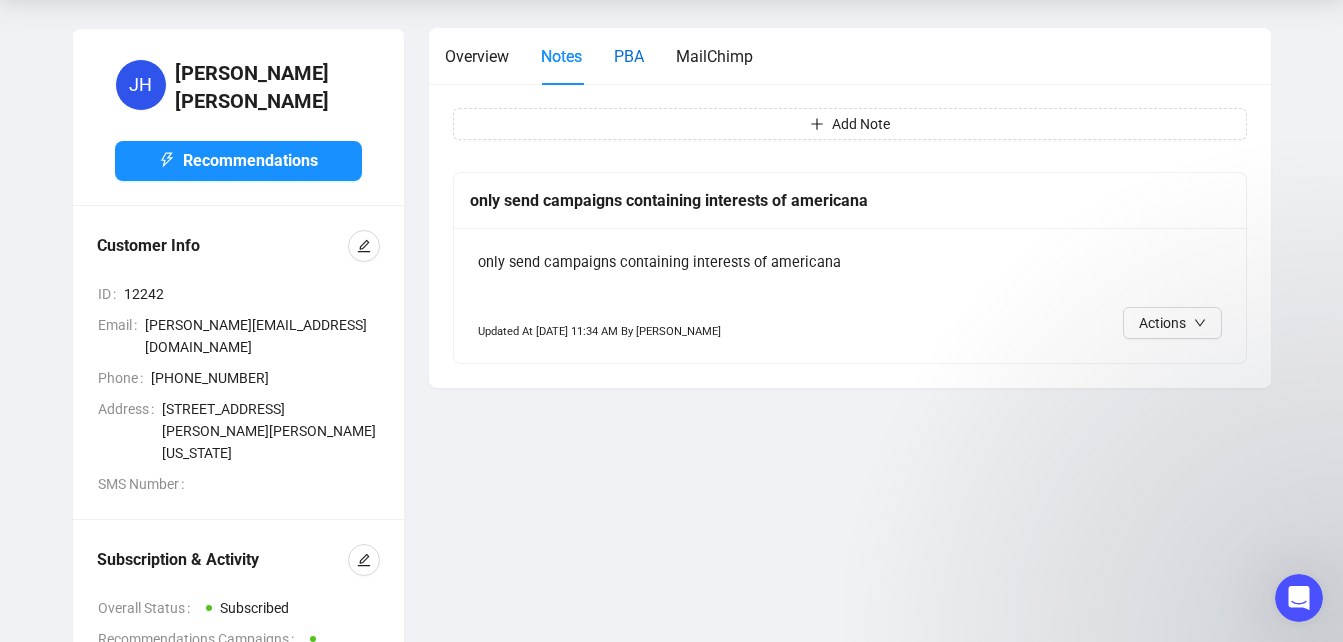 click on "PBA" at bounding box center [629, 56] 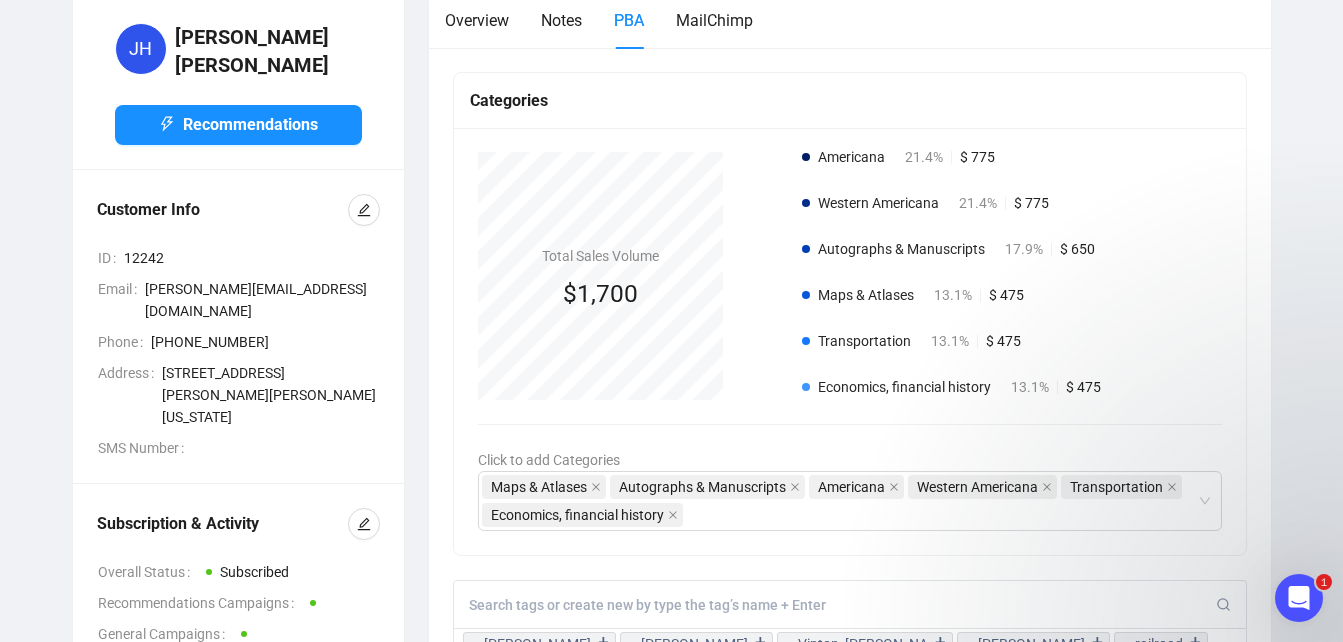 scroll, scrollTop: 0, scrollLeft: 0, axis: both 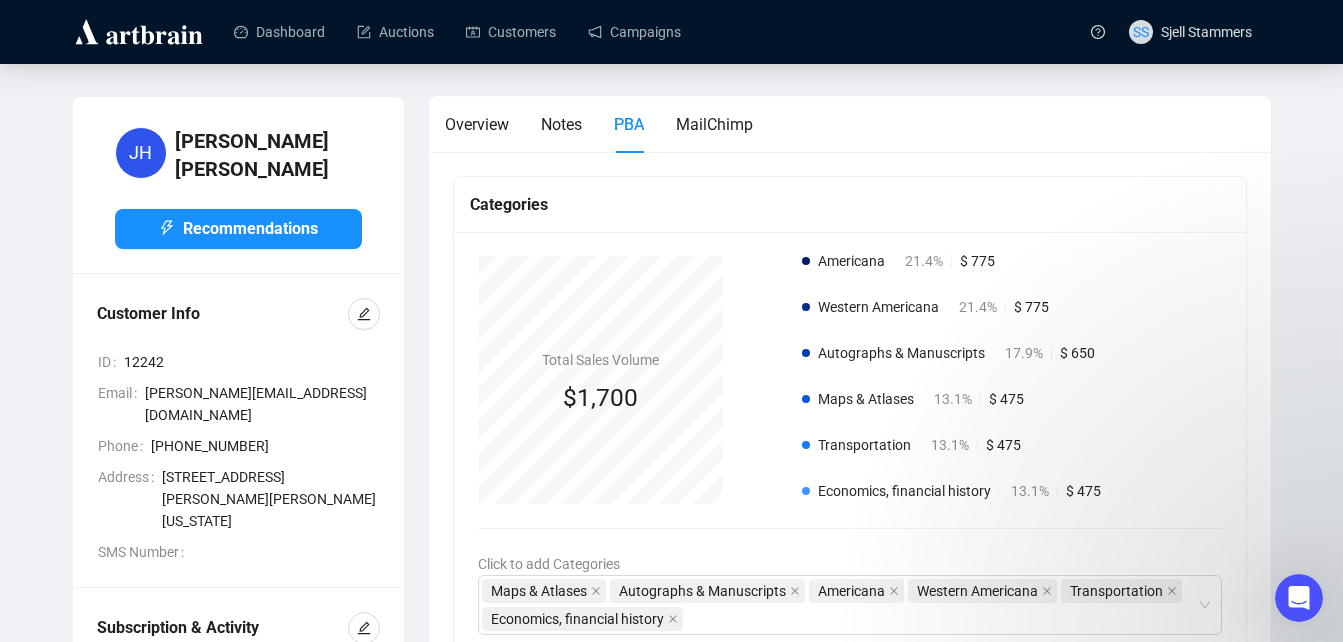 click on "[PERSON_NAME] [PERSON_NAME] Recommendations Customer Info ID 12242 Email [PERSON_NAME][EMAIL_ADDRESS][DOMAIN_NAME] Phone [PHONE_NUMBER] Address [STREET_ADDRESS][PERSON_NAME][US_STATE] SMS Number Subscription & Activity Overall Status Subscribed Recommendations Campaigns General Campaigns Last Active [DATE] Reactivated At [DATE] Became Customer [DATE] Top Departments 1 PBA 5  Items worth a total  $ 1,700 Create New Note Reactivated Overview Notes PBA MailChimp Categories
Economics, financial history 13.10% Total Sales Volume $1,700 Americana 21.4% $   775 Western Americana 21.4% $   775 Autographs & Manuscripts 17.9% $   650 Maps & Atlases 13.1% $   475 Transportation 13.1% $   475 Economics, financial history 13.1% $   475 Click to add Categories Maps & Atlases Autographs & Manuscripts Americana Western Americana Transportation Economics, financial history
[PERSON_NAME] +
[PERSON_NAME] +
Vinton, [PERSON_NAME] +
[PERSON_NAME] +" at bounding box center (671, 1024) 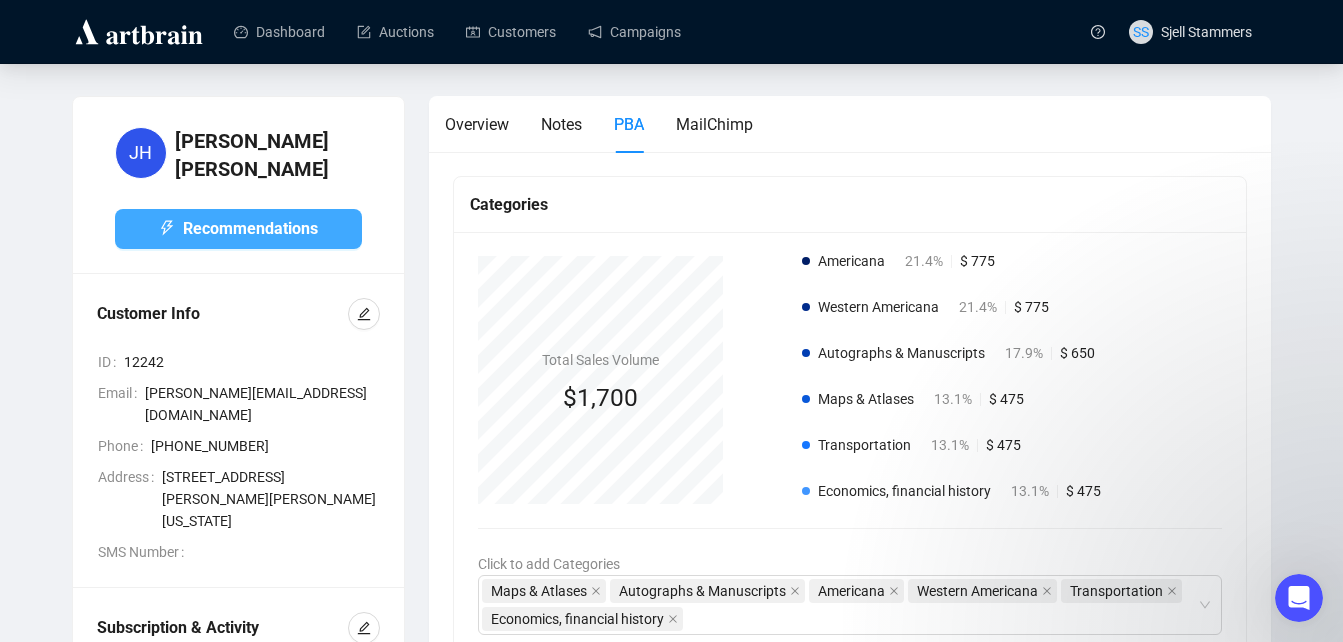 click on "Recommendations" at bounding box center (250, 228) 